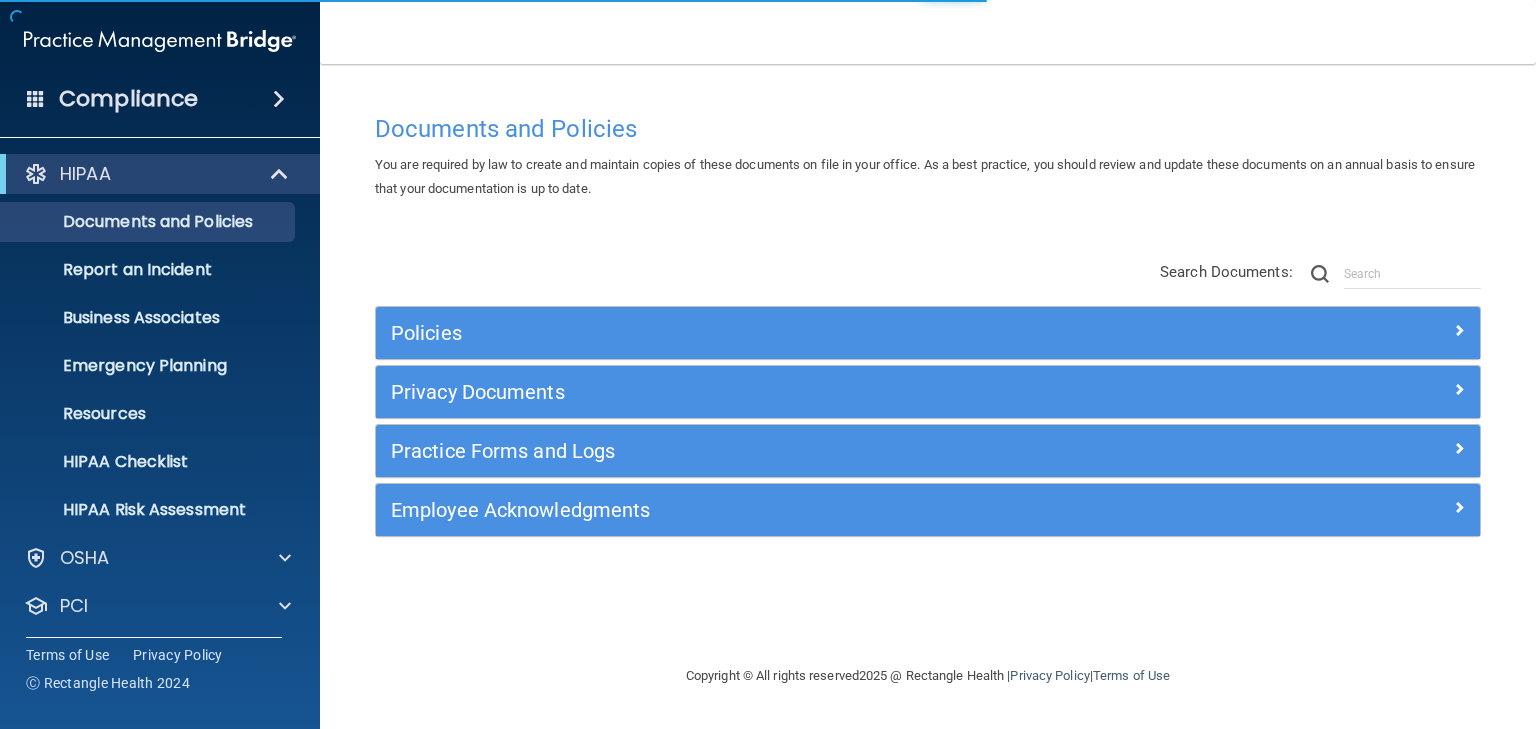 scroll, scrollTop: 0, scrollLeft: 0, axis: both 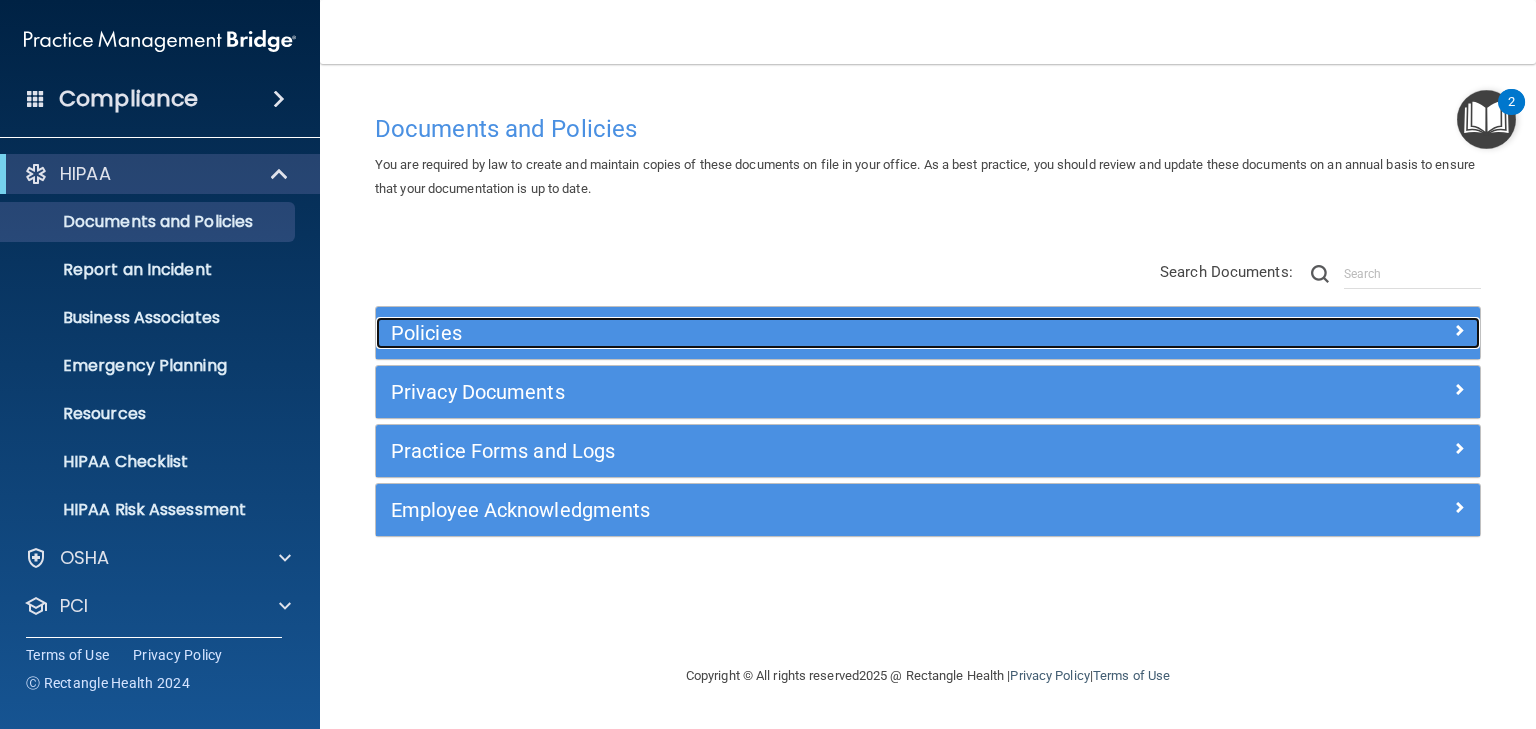 click on "Policies" at bounding box center (790, 333) 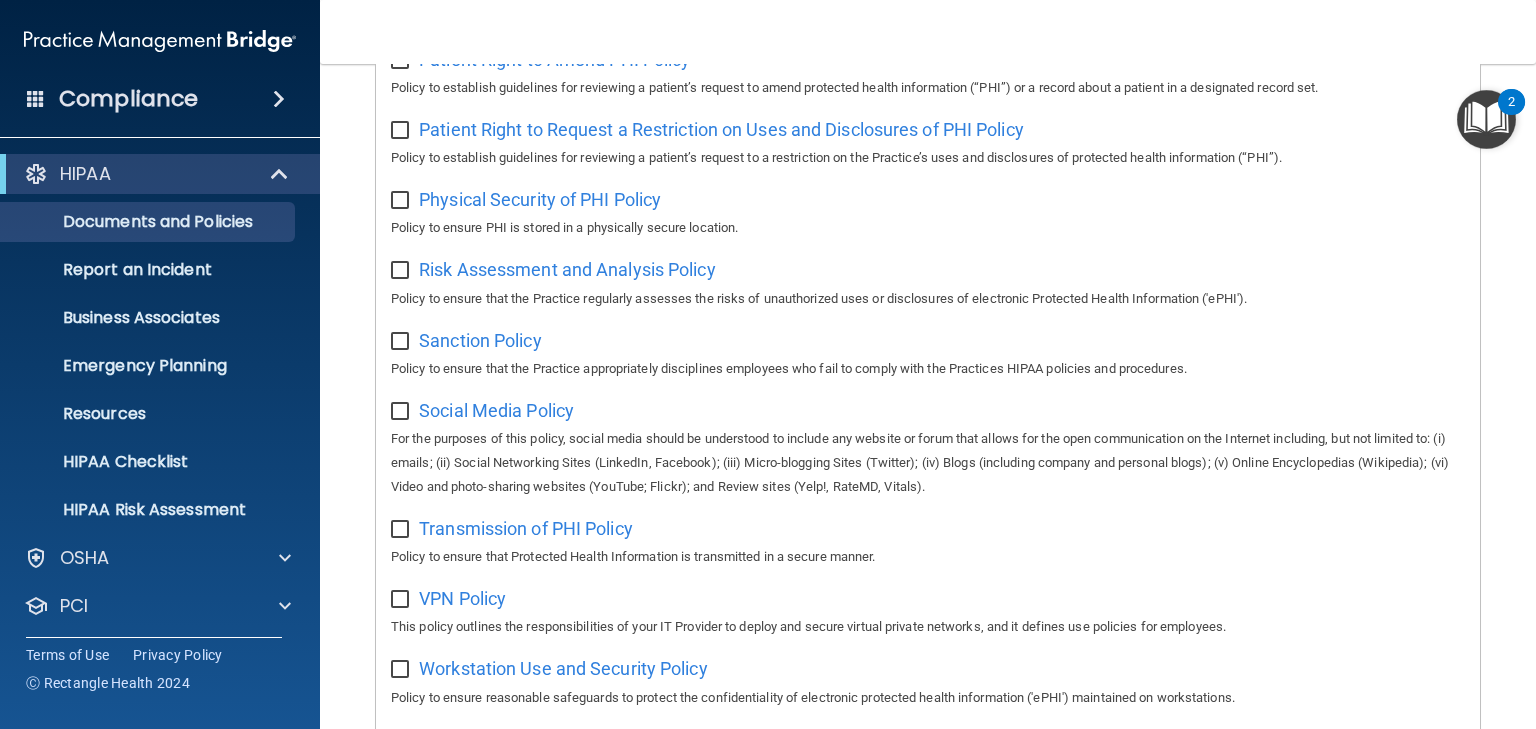 scroll, scrollTop: 1520, scrollLeft: 0, axis: vertical 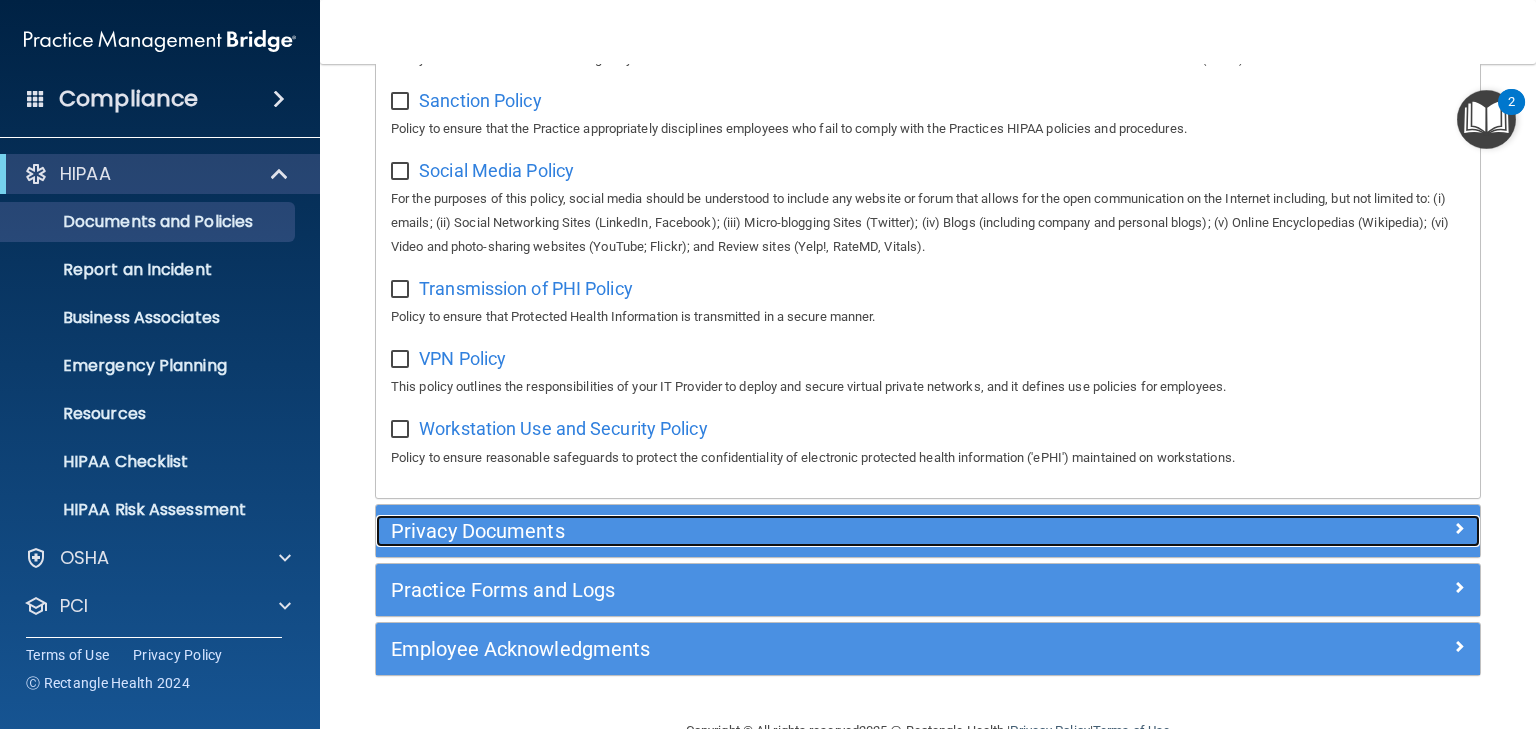 click on "Privacy Documents" at bounding box center (790, 531) 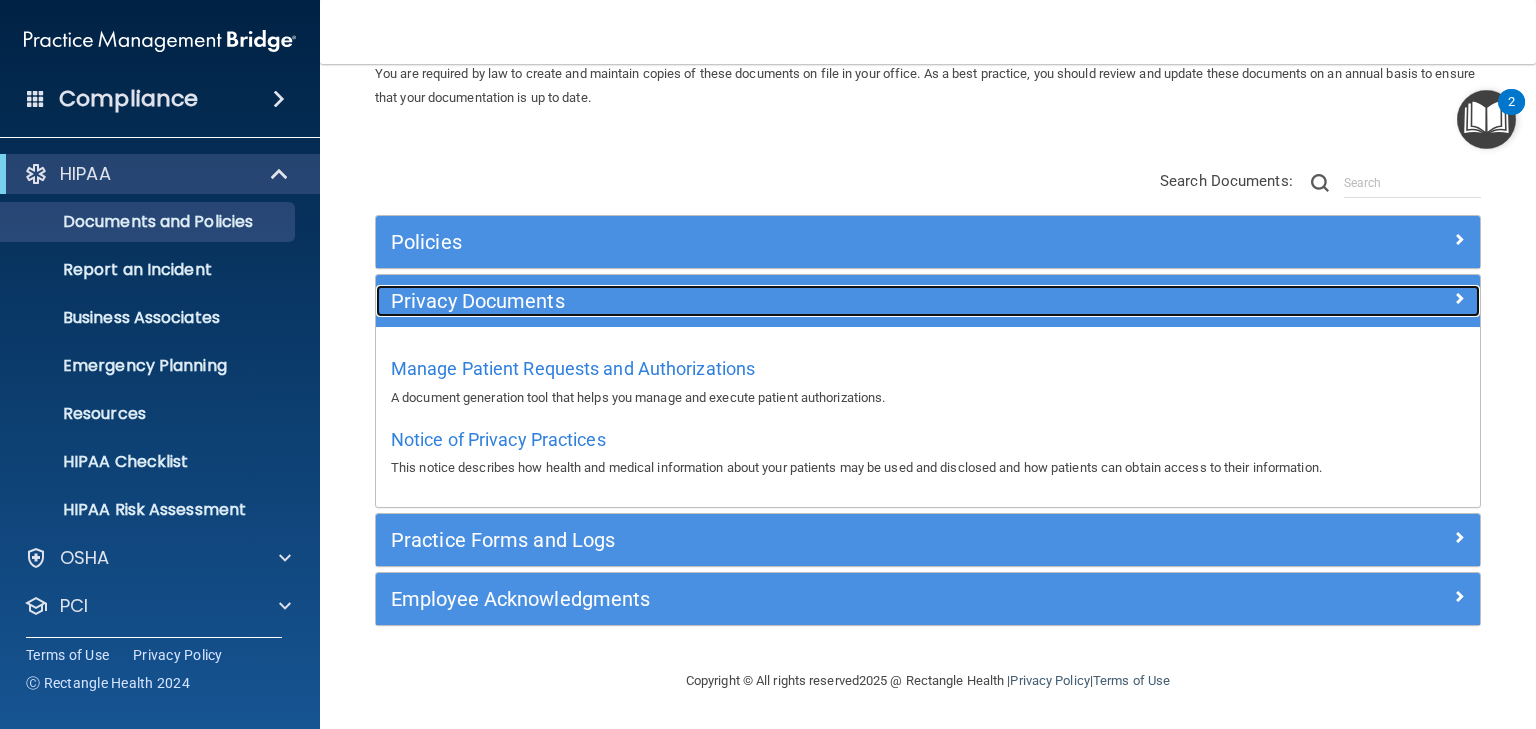 scroll, scrollTop: 90, scrollLeft: 0, axis: vertical 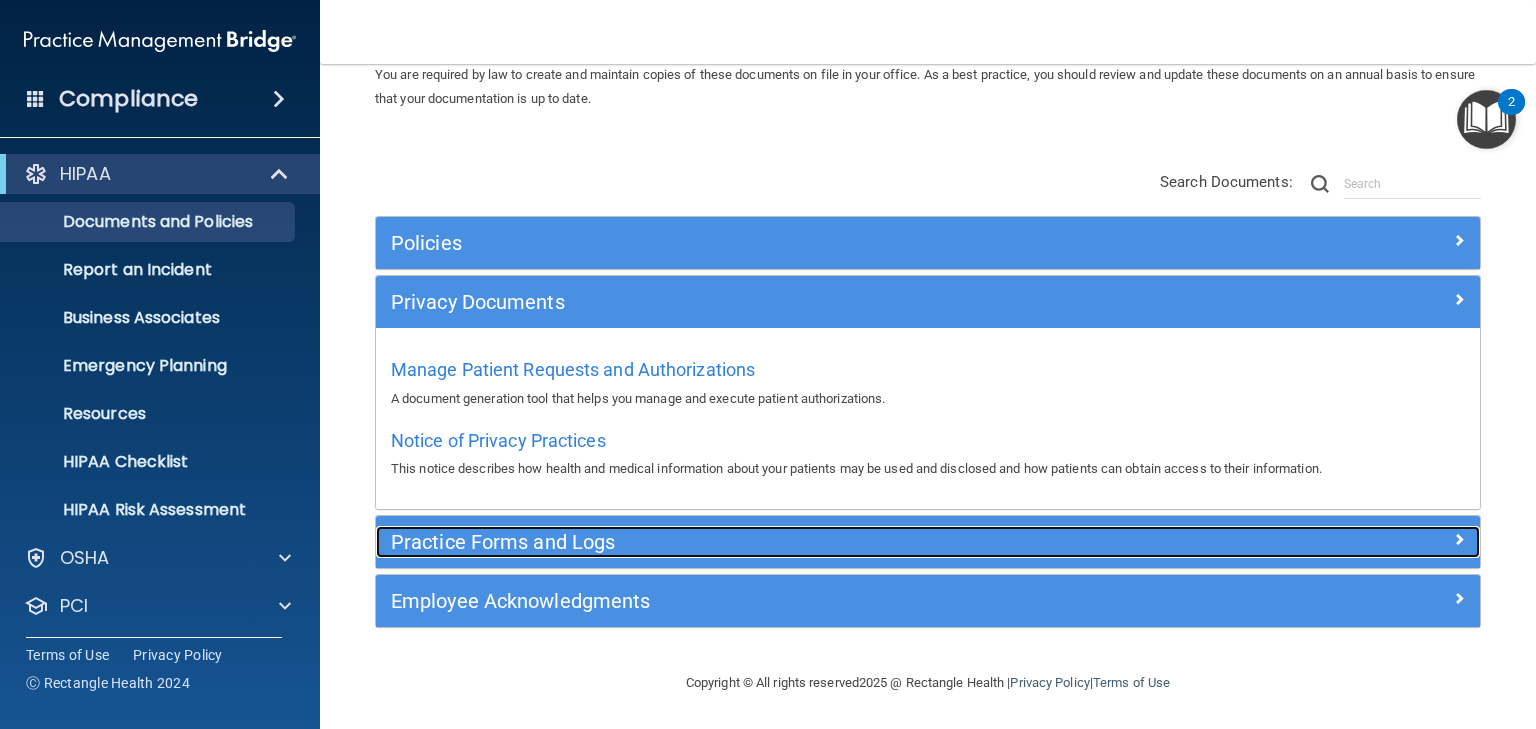 click on "Practice Forms and Logs" at bounding box center (790, 542) 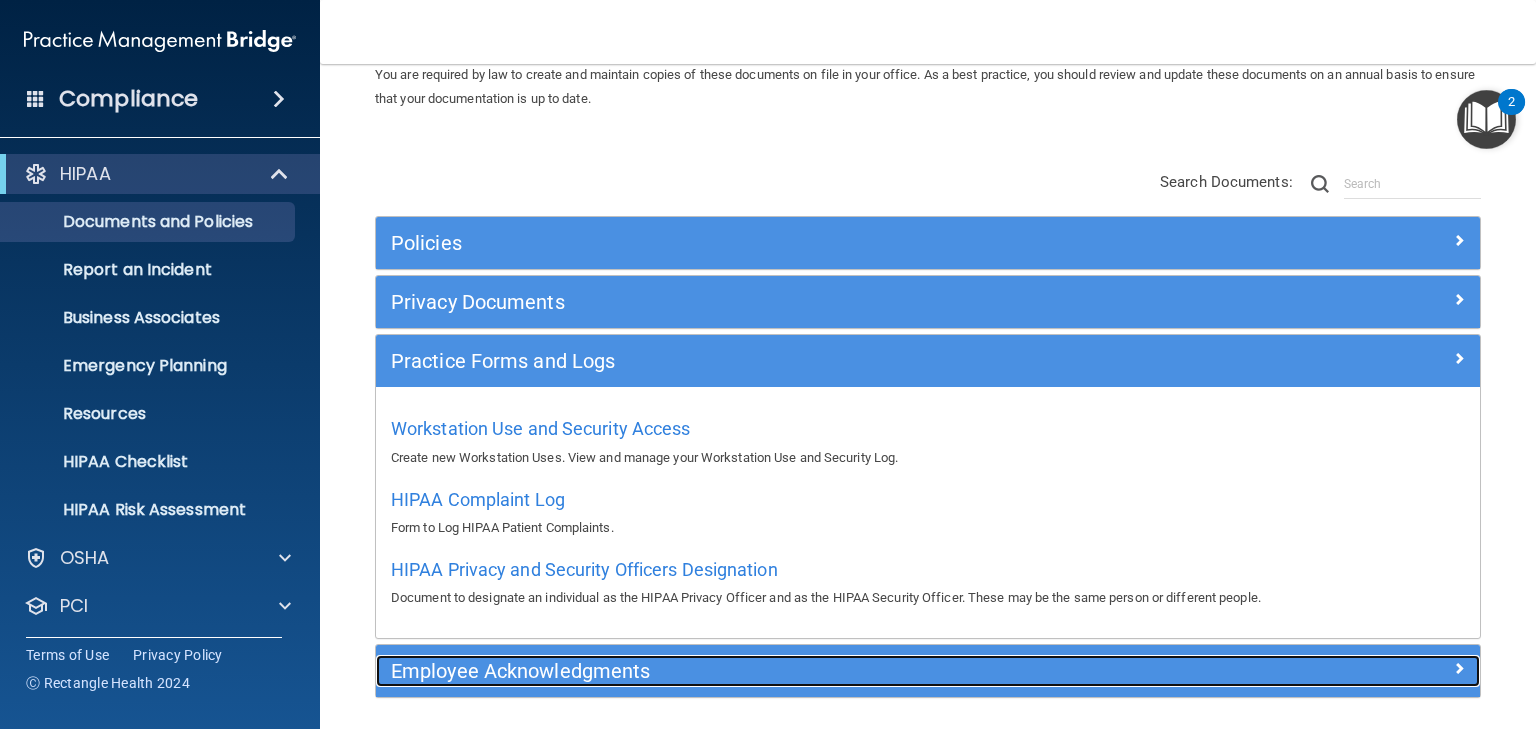 click on "Employee Acknowledgments" at bounding box center [790, 671] 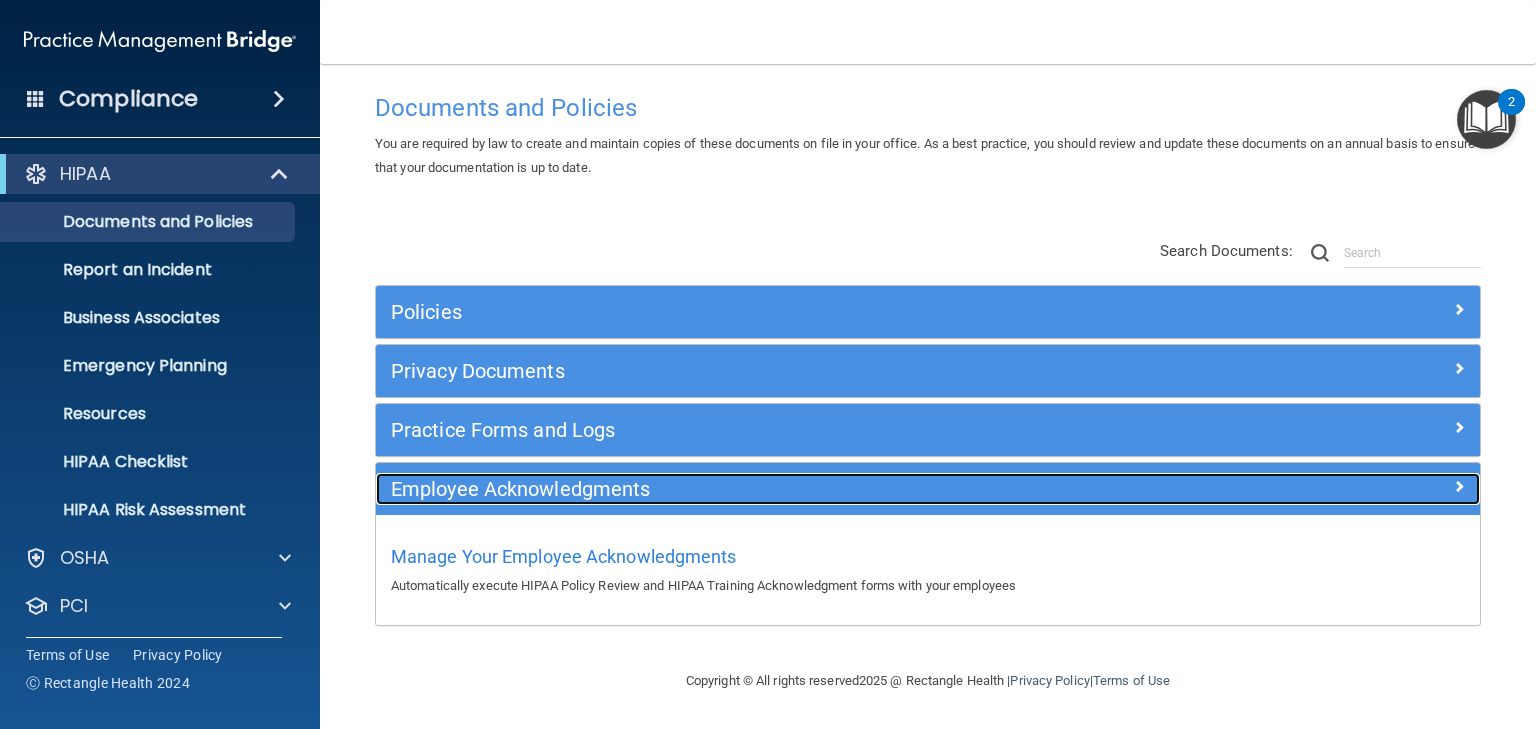 scroll, scrollTop: 20, scrollLeft: 0, axis: vertical 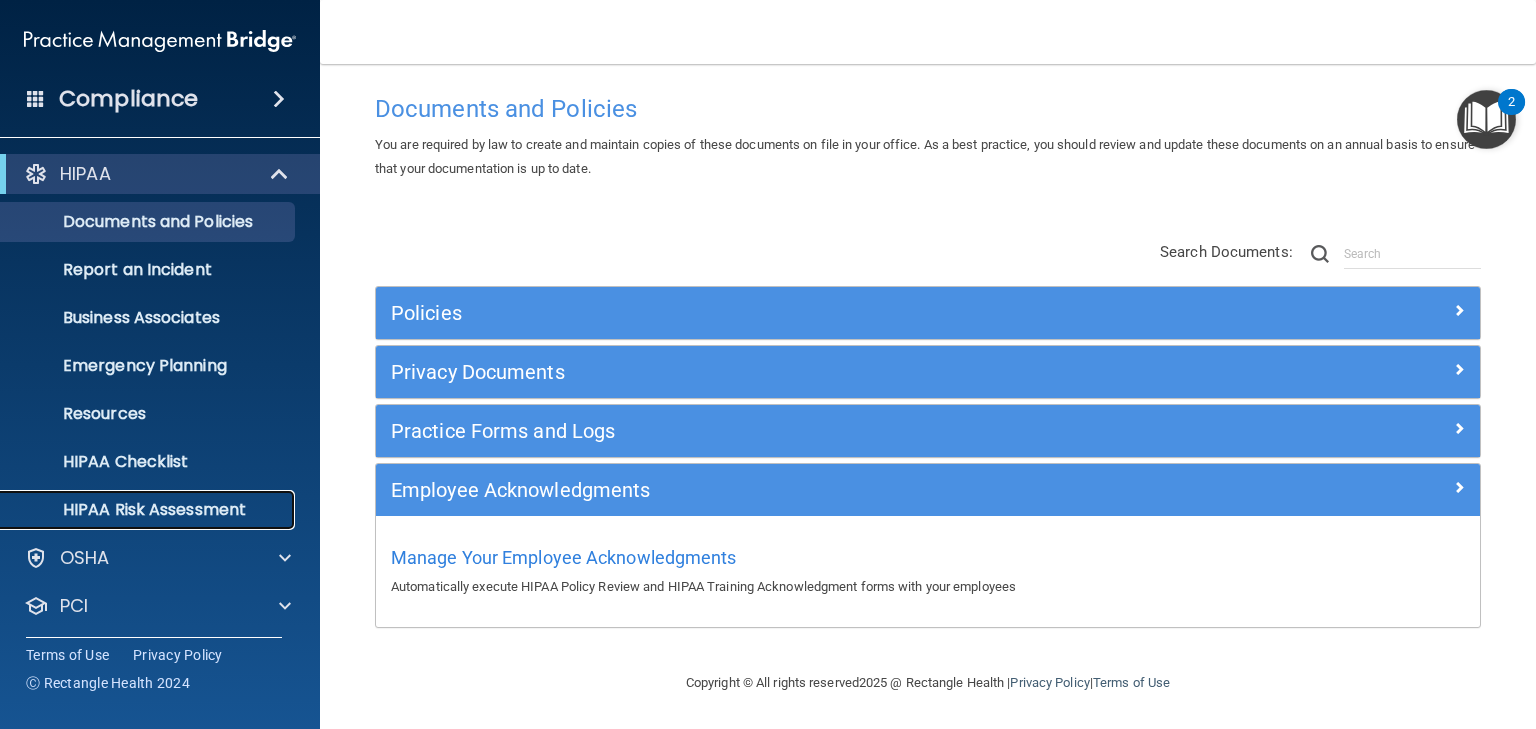 click on "HIPAA Risk Assessment" at bounding box center (149, 510) 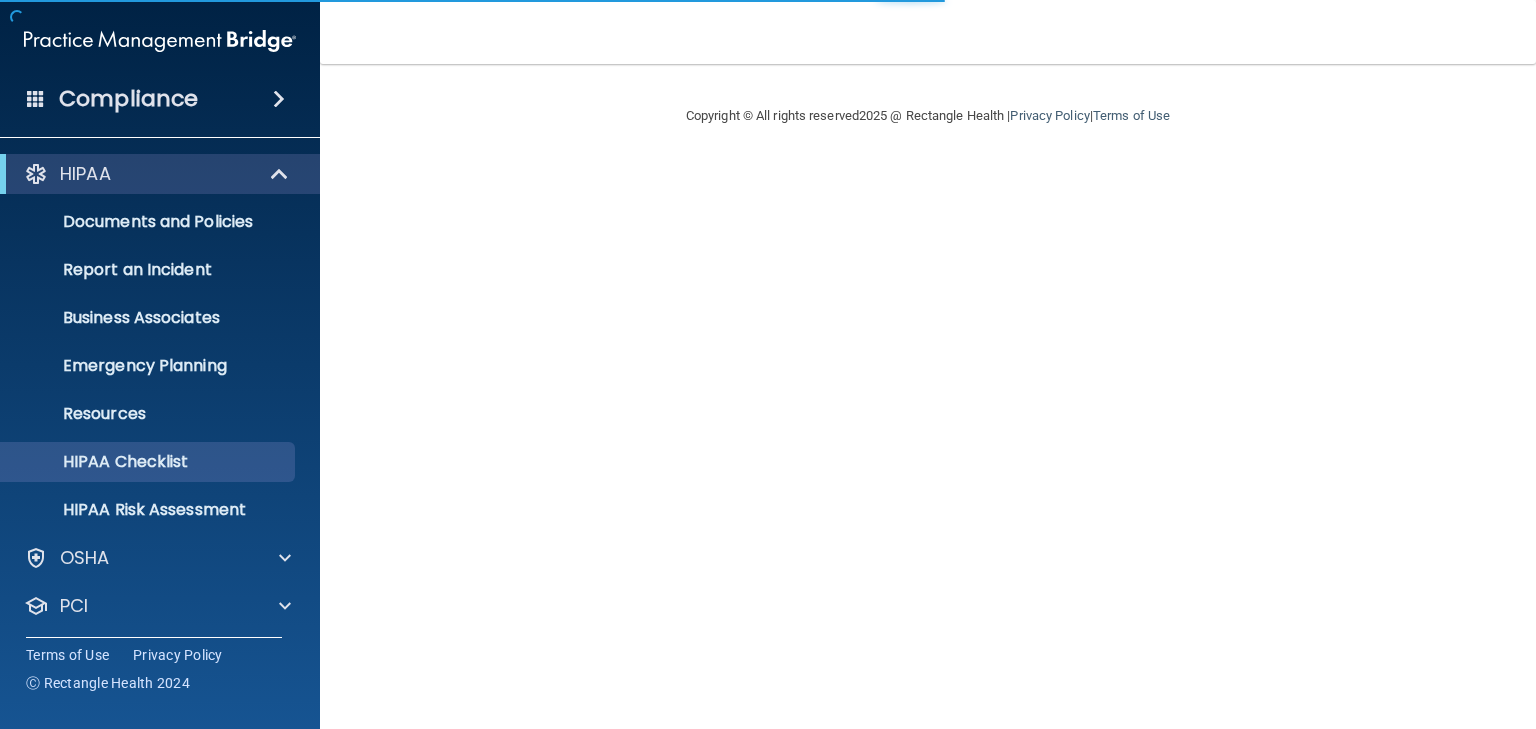 scroll, scrollTop: 0, scrollLeft: 0, axis: both 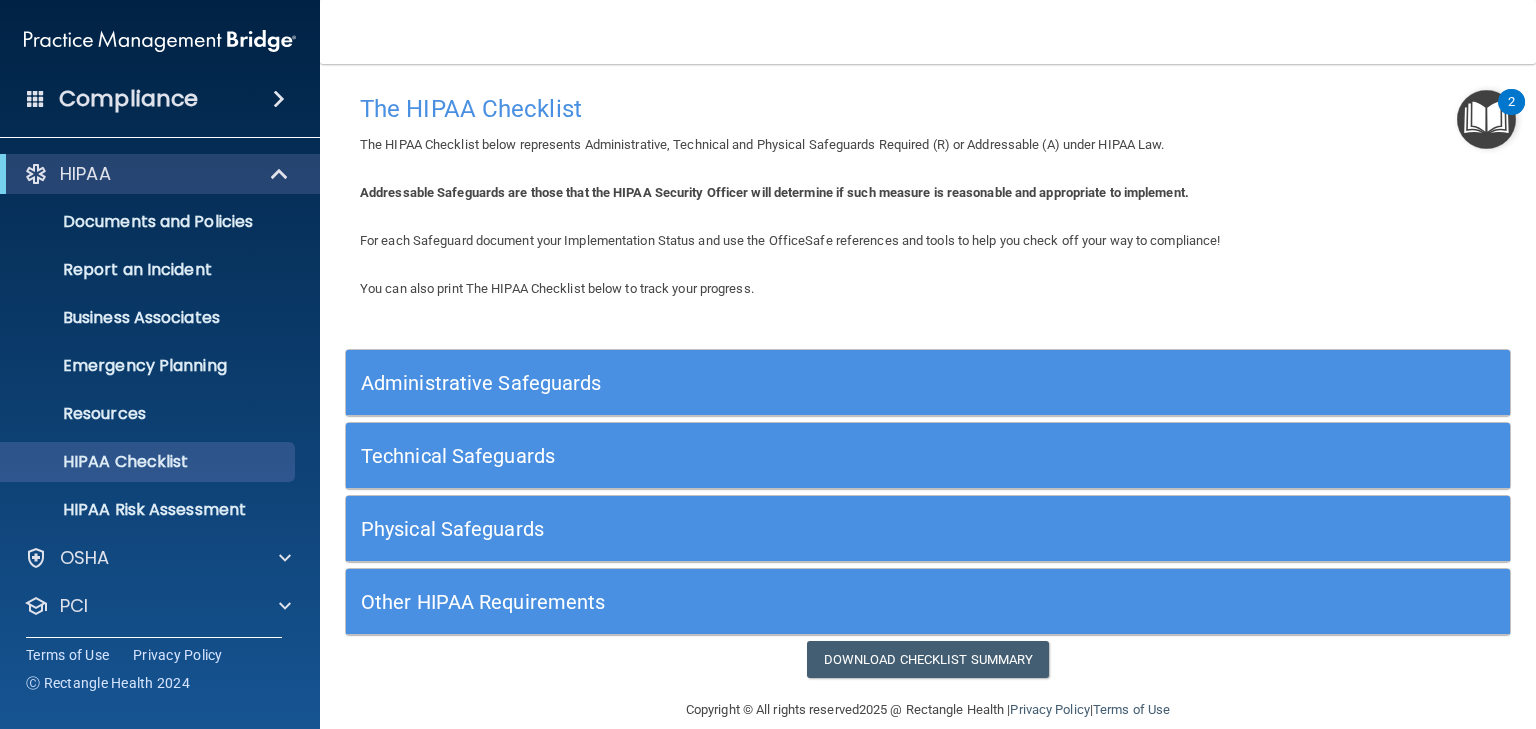 click on "Administrative Safeguards" at bounding box center [782, 383] 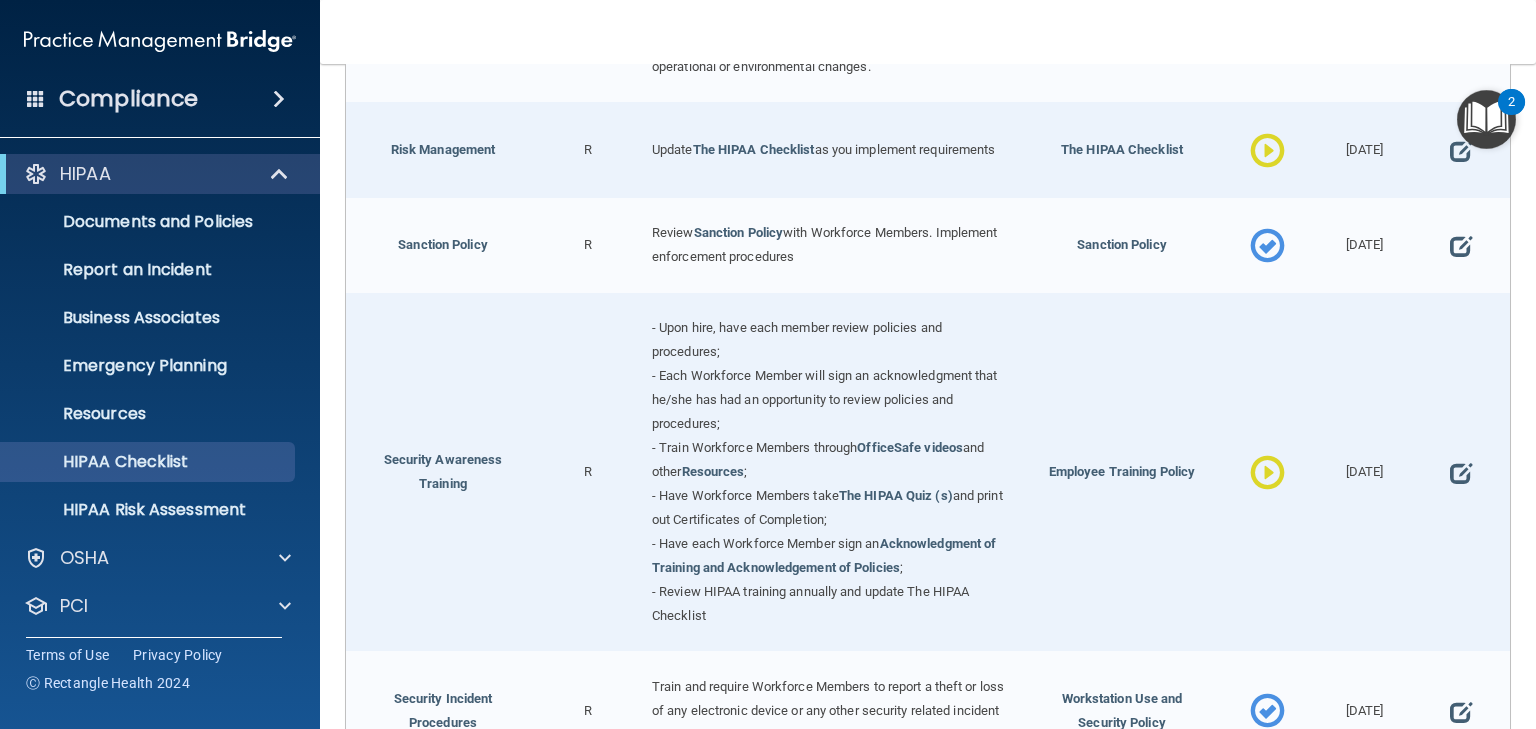 scroll, scrollTop: 1200, scrollLeft: 0, axis: vertical 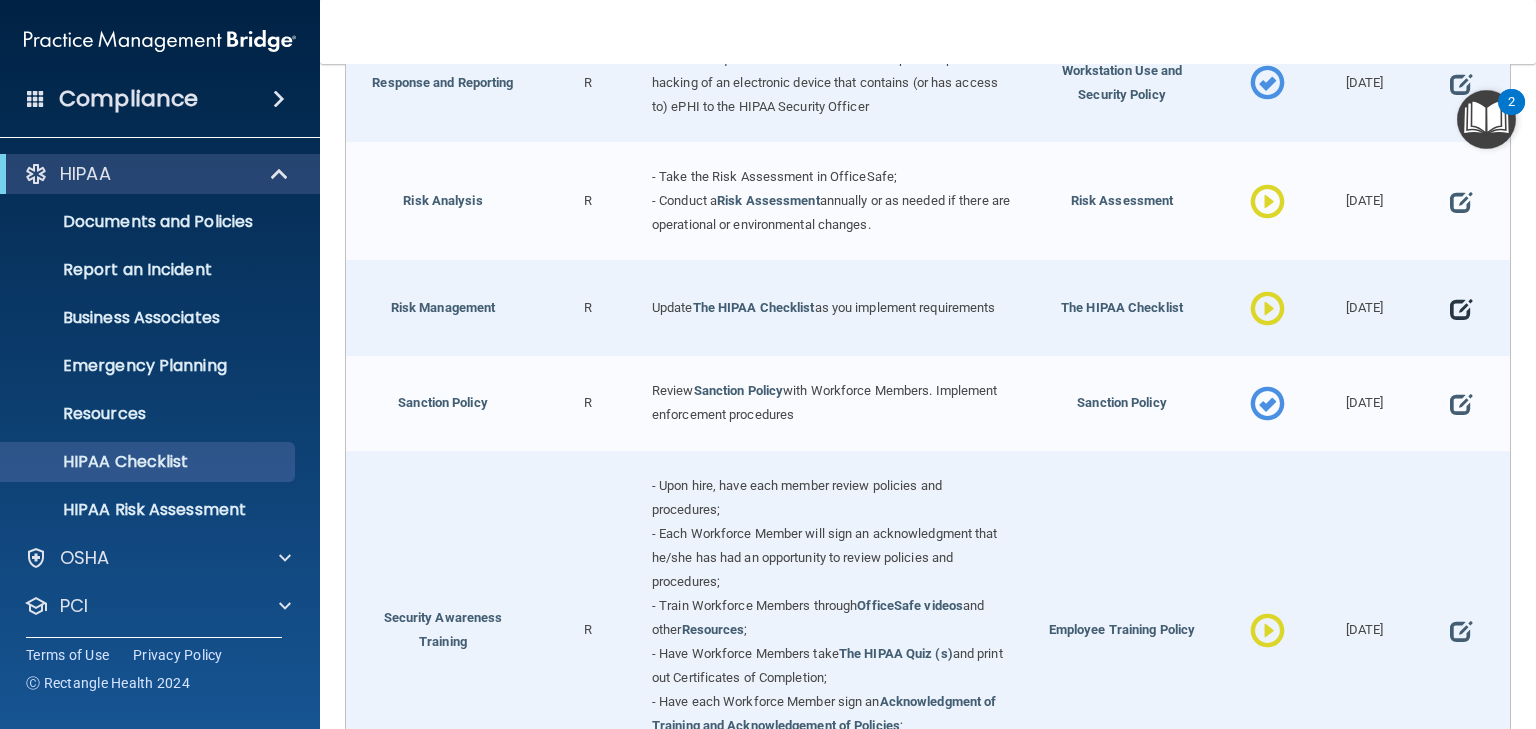click at bounding box center [1461, 309] 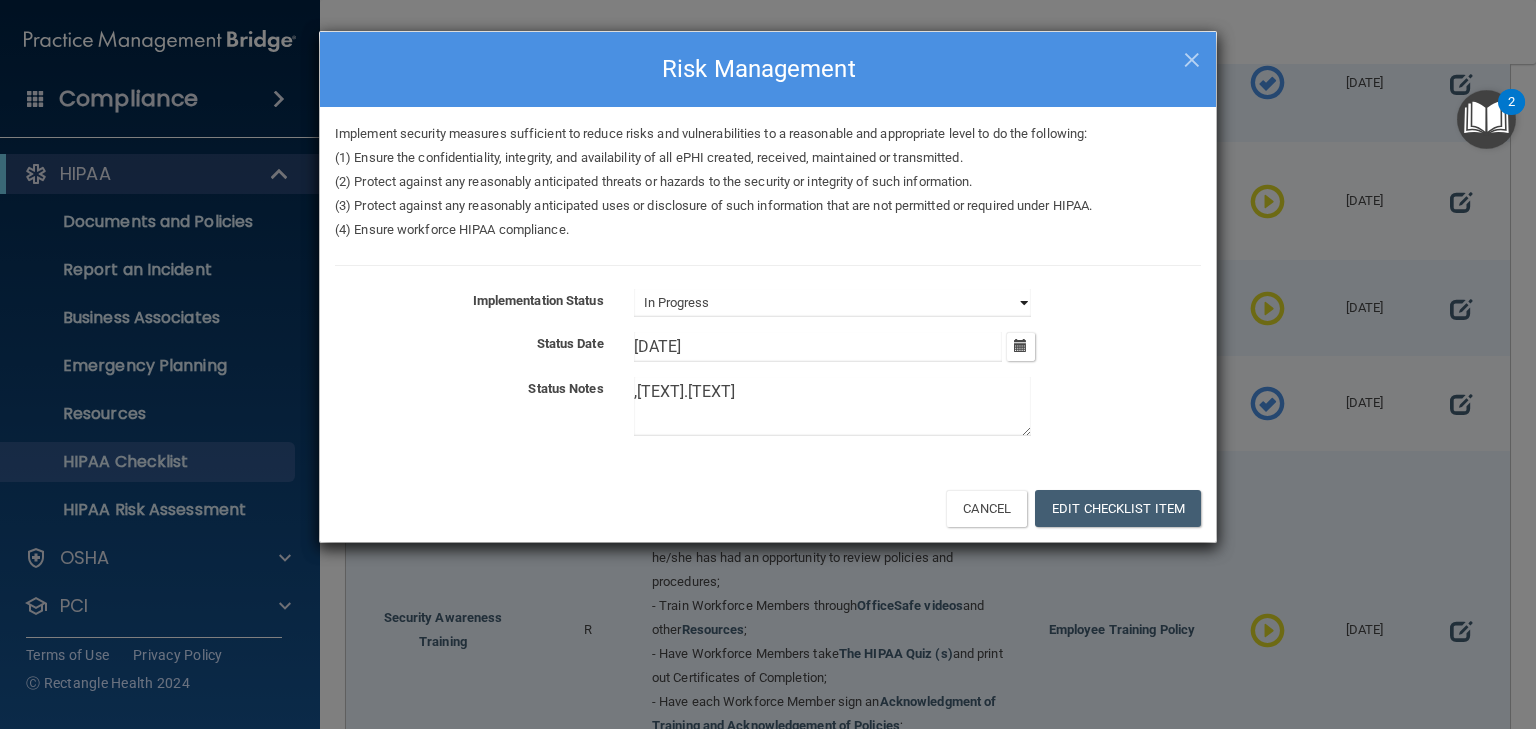 click on "Not Started  In Progress  Completed" at bounding box center (832, 303) 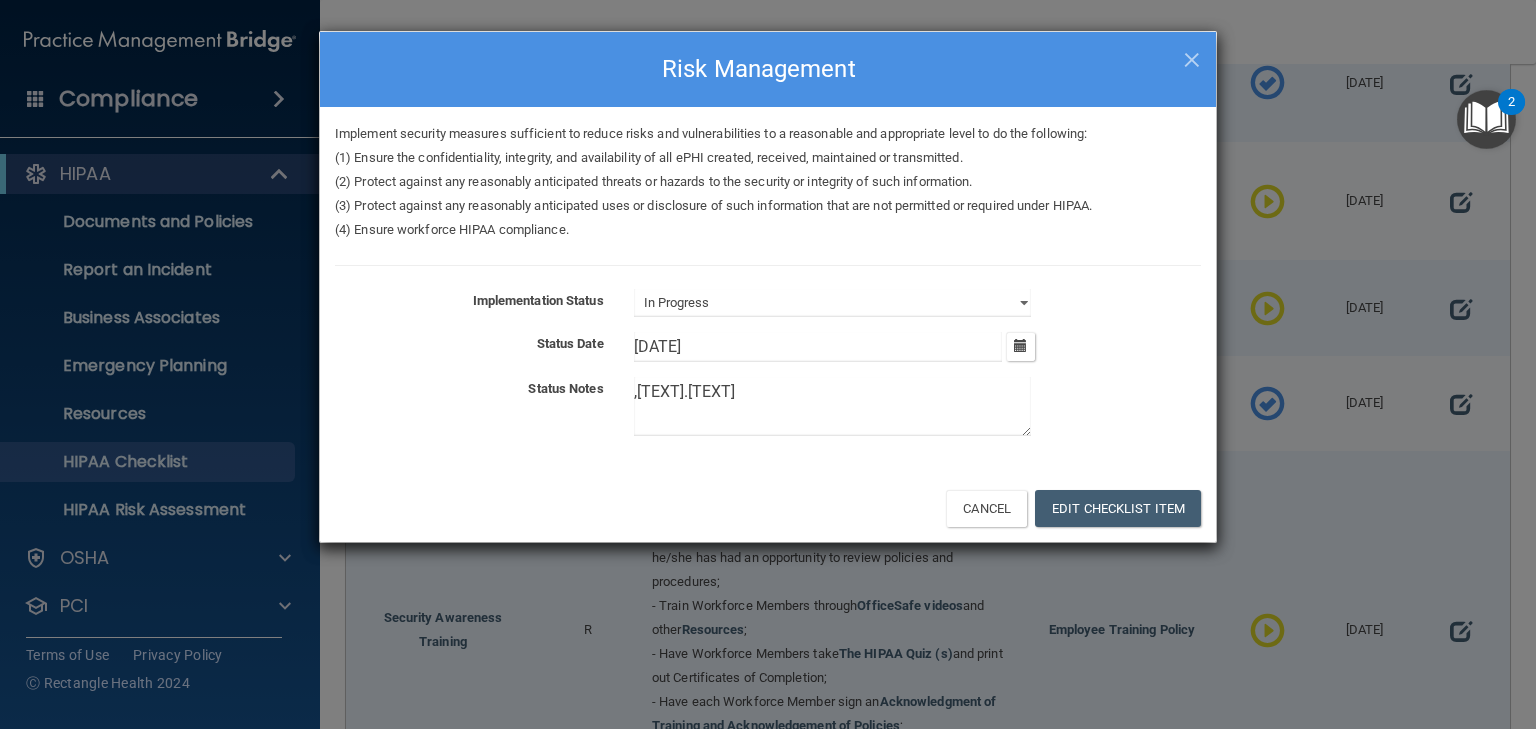 click on ",kmhjvg.lkibuhjn" at bounding box center [832, 406] 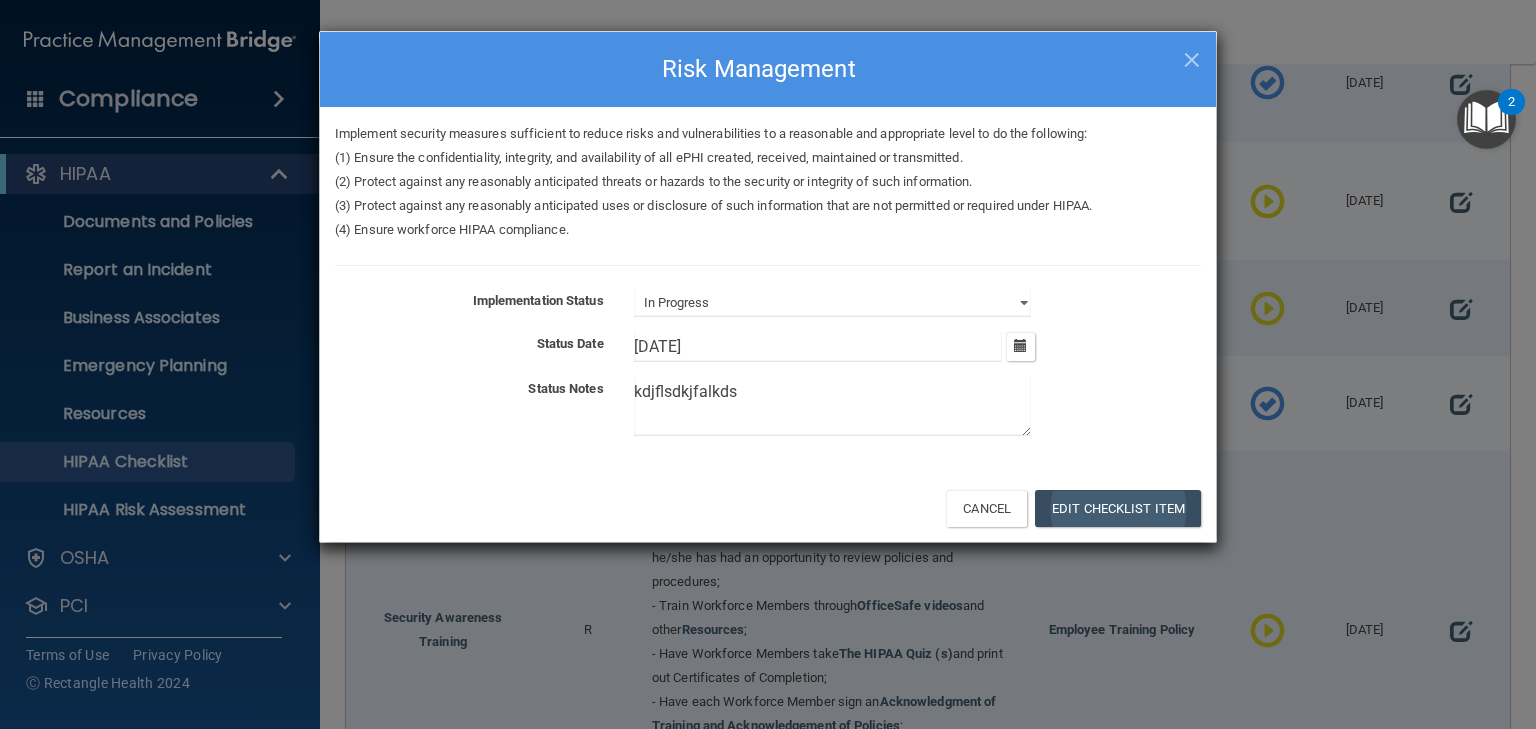 type on "kdjflsdkjfalkds" 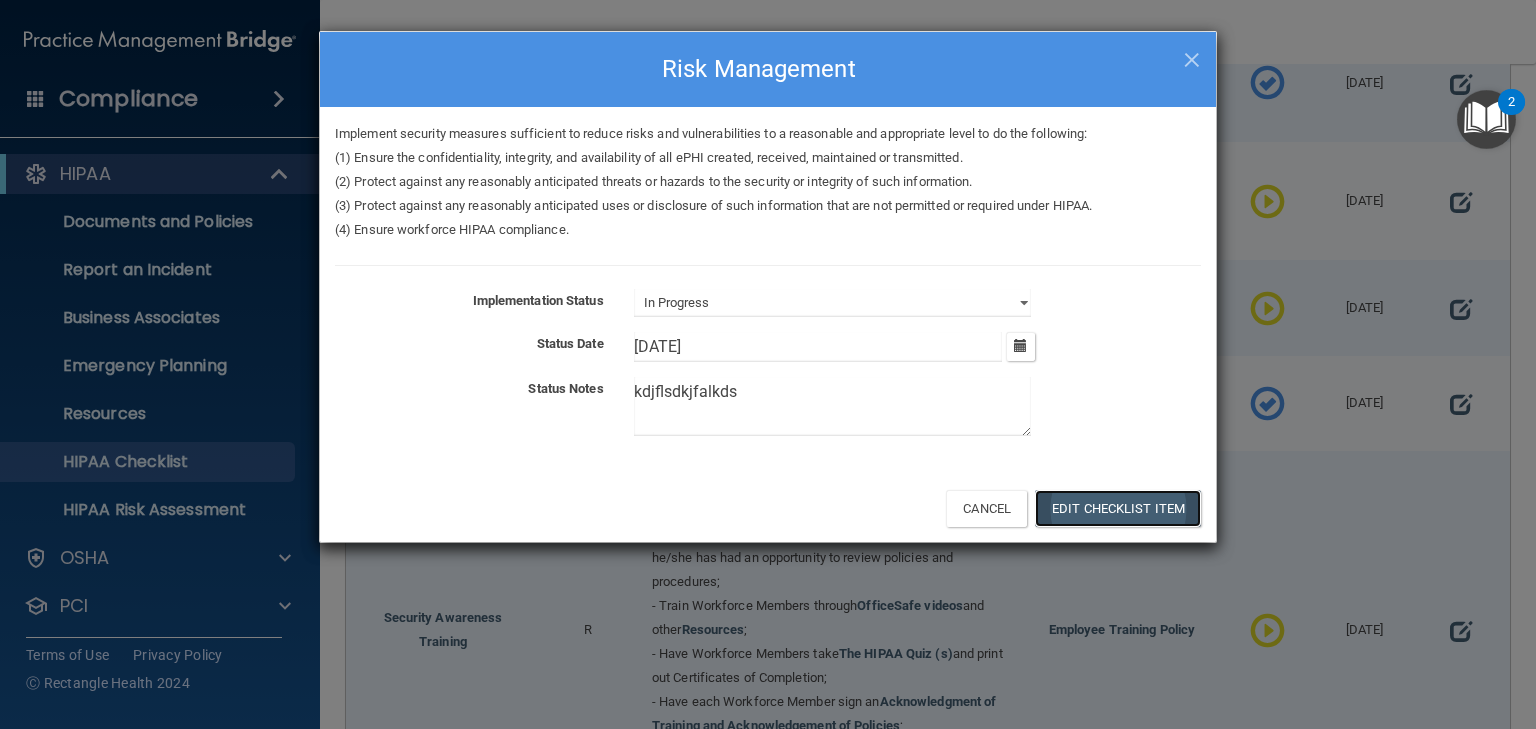 click on "Edit Checklist Item" at bounding box center (1118, 508) 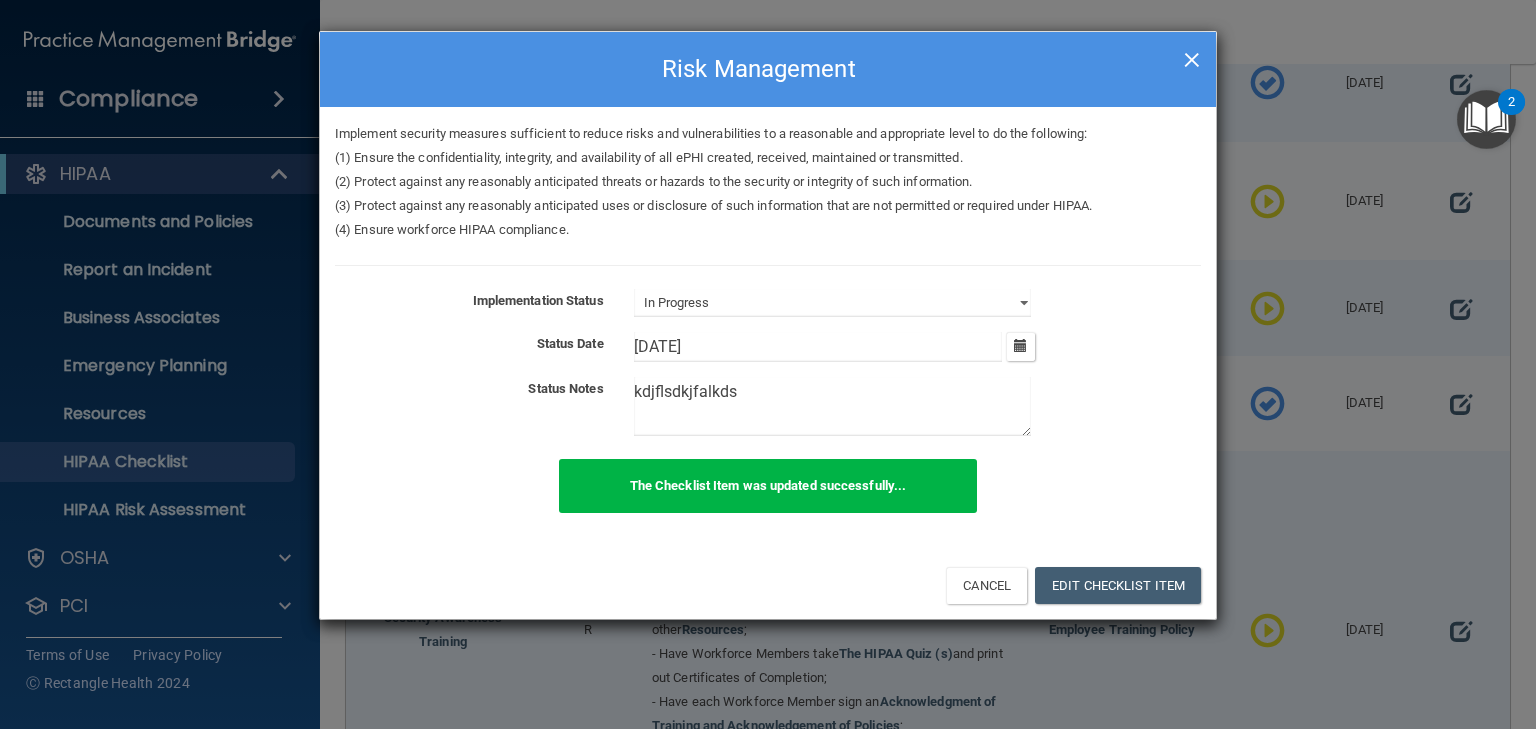 click on "×" at bounding box center (1192, 57) 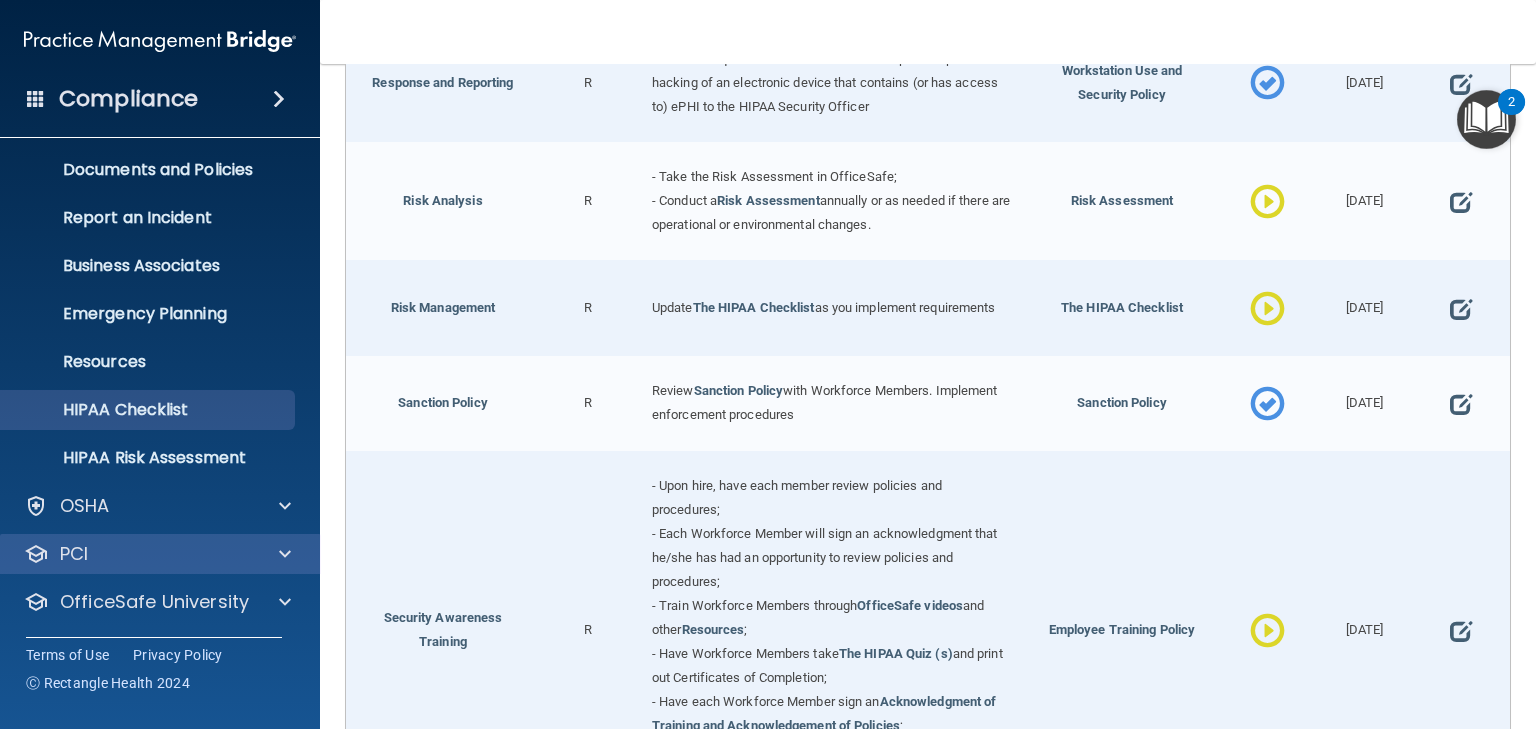 scroll, scrollTop: 100, scrollLeft: 0, axis: vertical 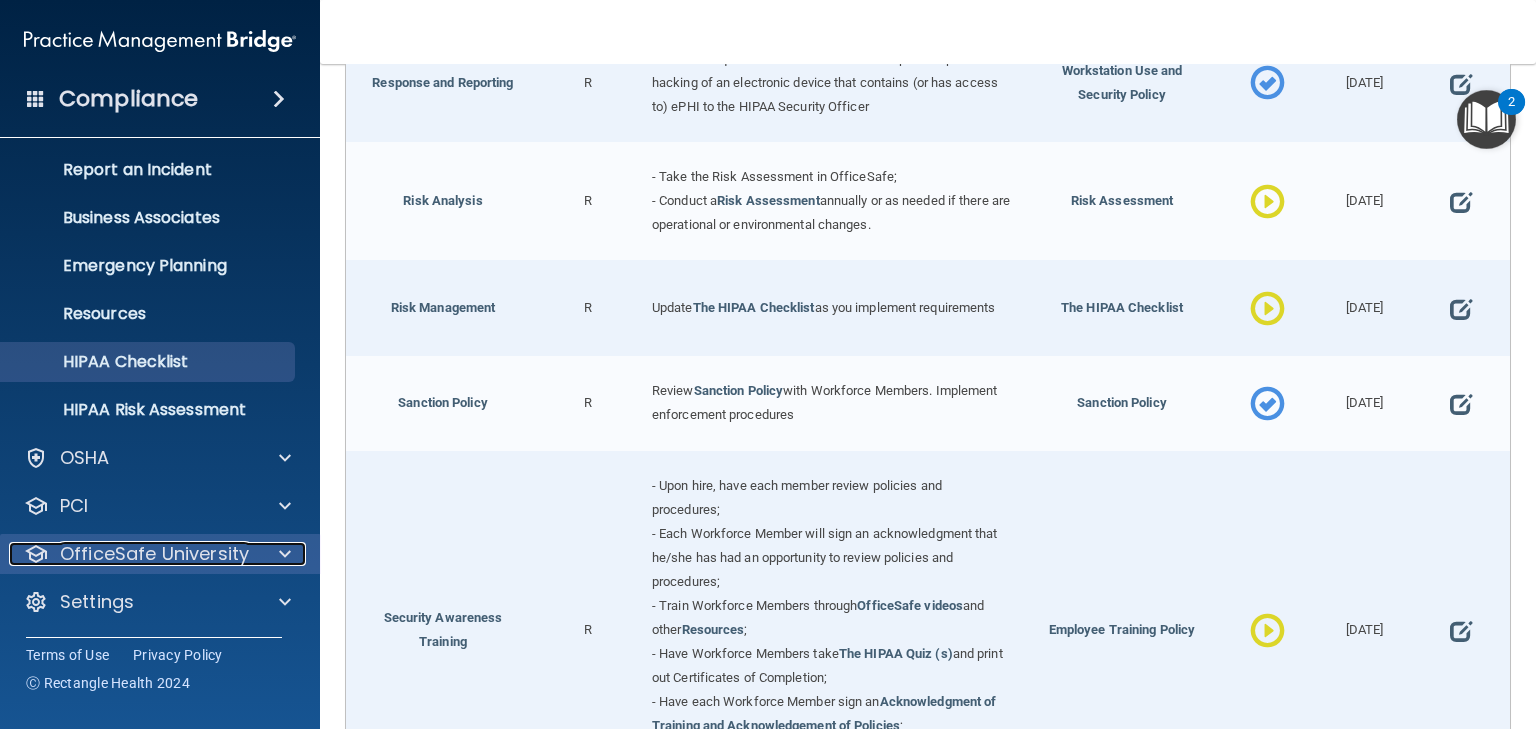 click on "OfficeSafe University" at bounding box center (154, 554) 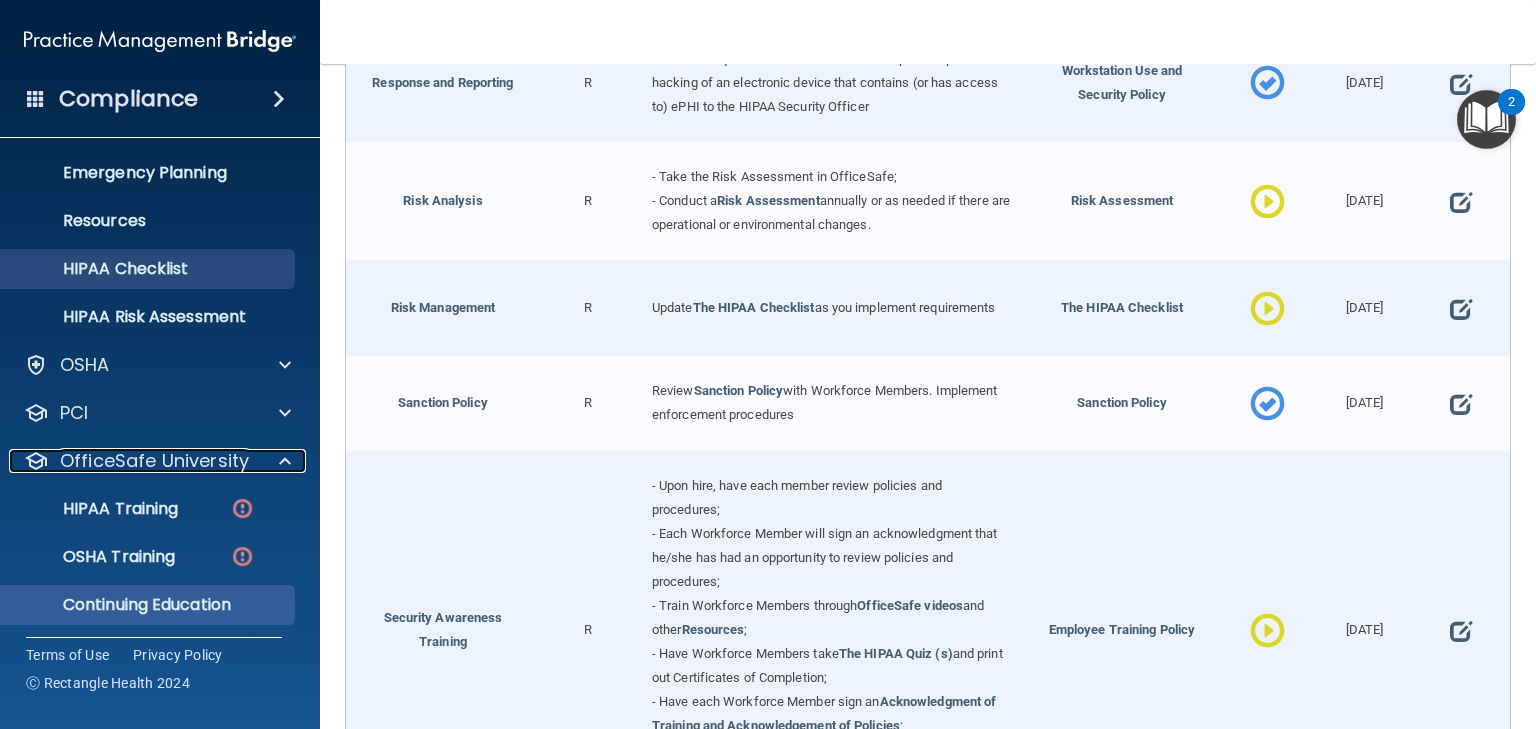 scroll, scrollTop: 244, scrollLeft: 0, axis: vertical 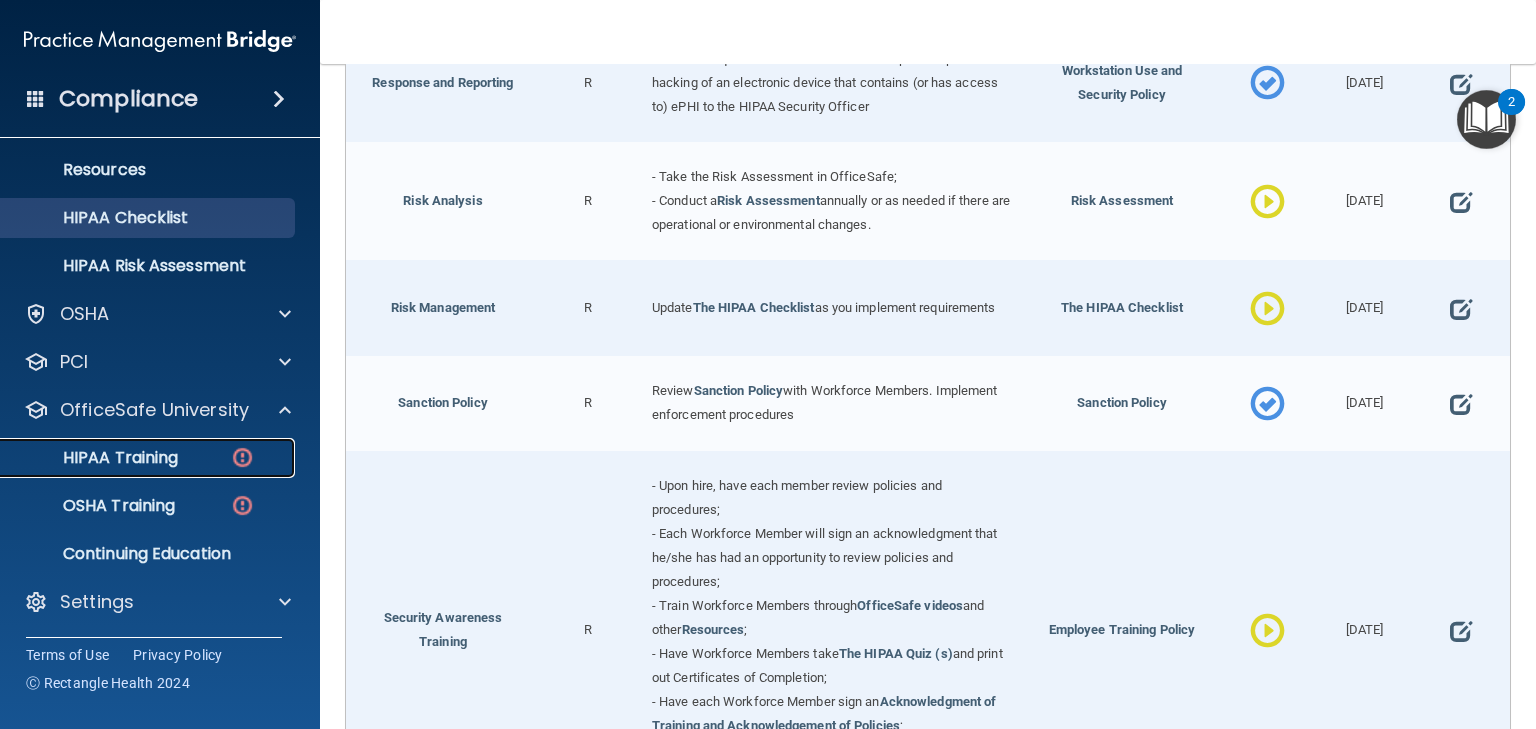 click on "HIPAA Training" at bounding box center [95, 458] 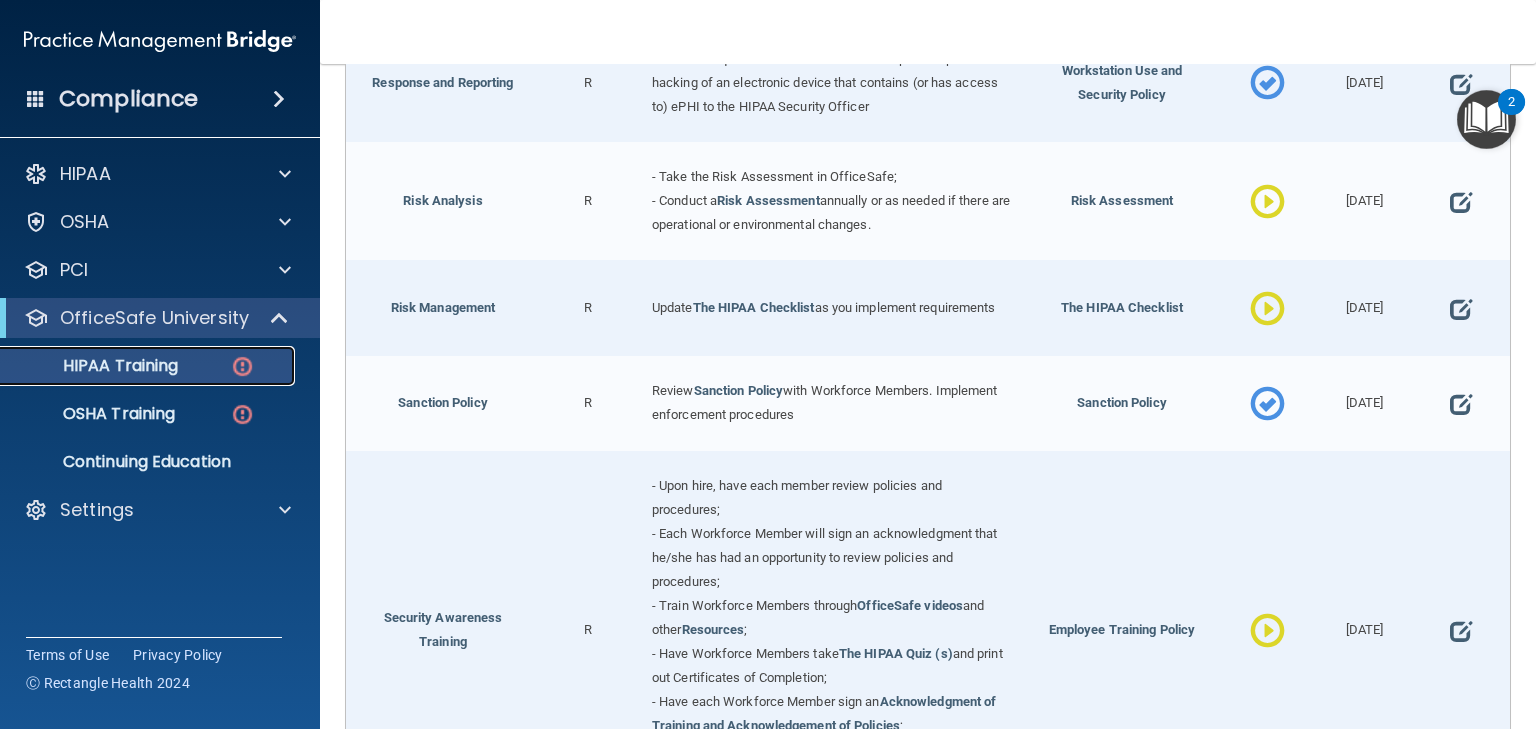 scroll, scrollTop: 0, scrollLeft: 0, axis: both 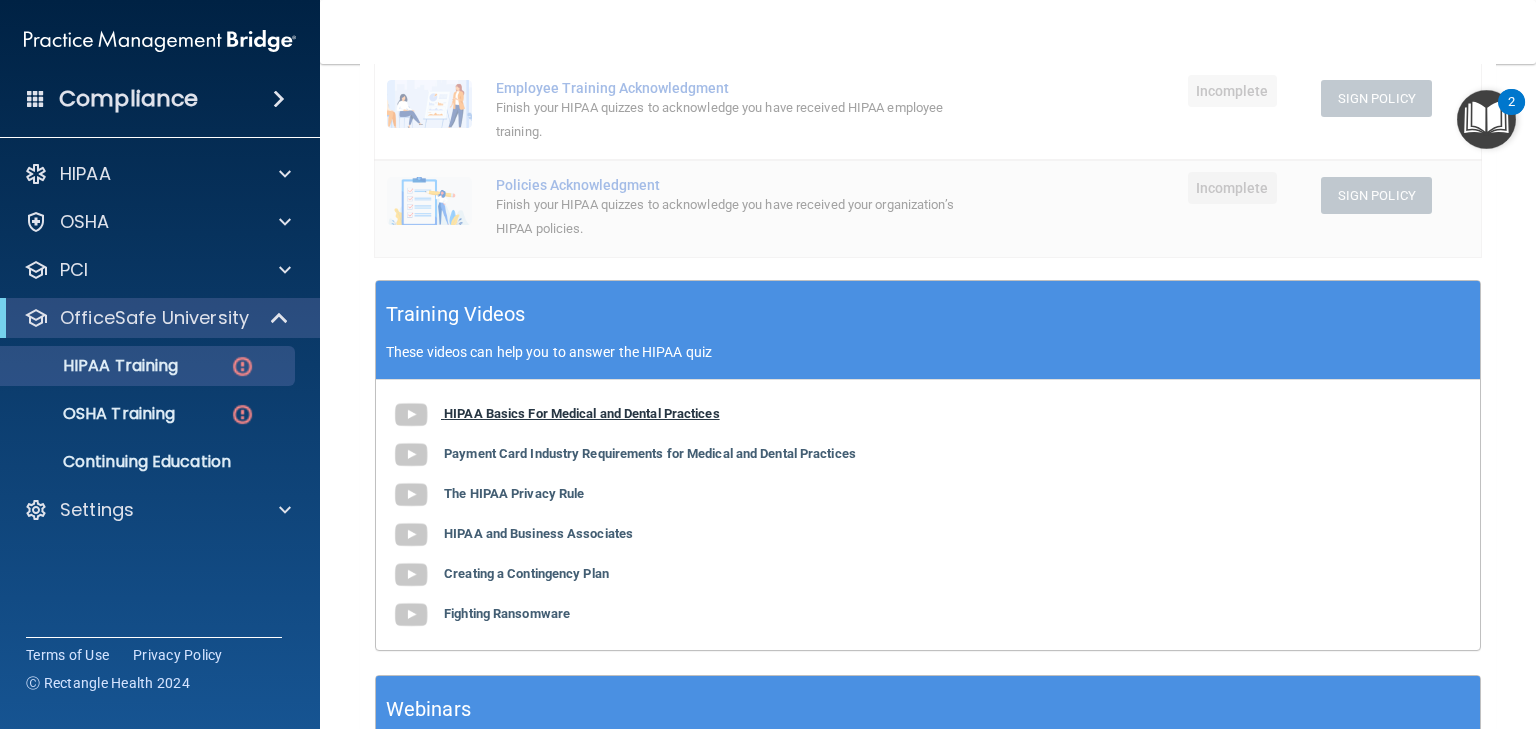 click on "HIPAA Basics For Medical and Dental Practices" at bounding box center (582, 413) 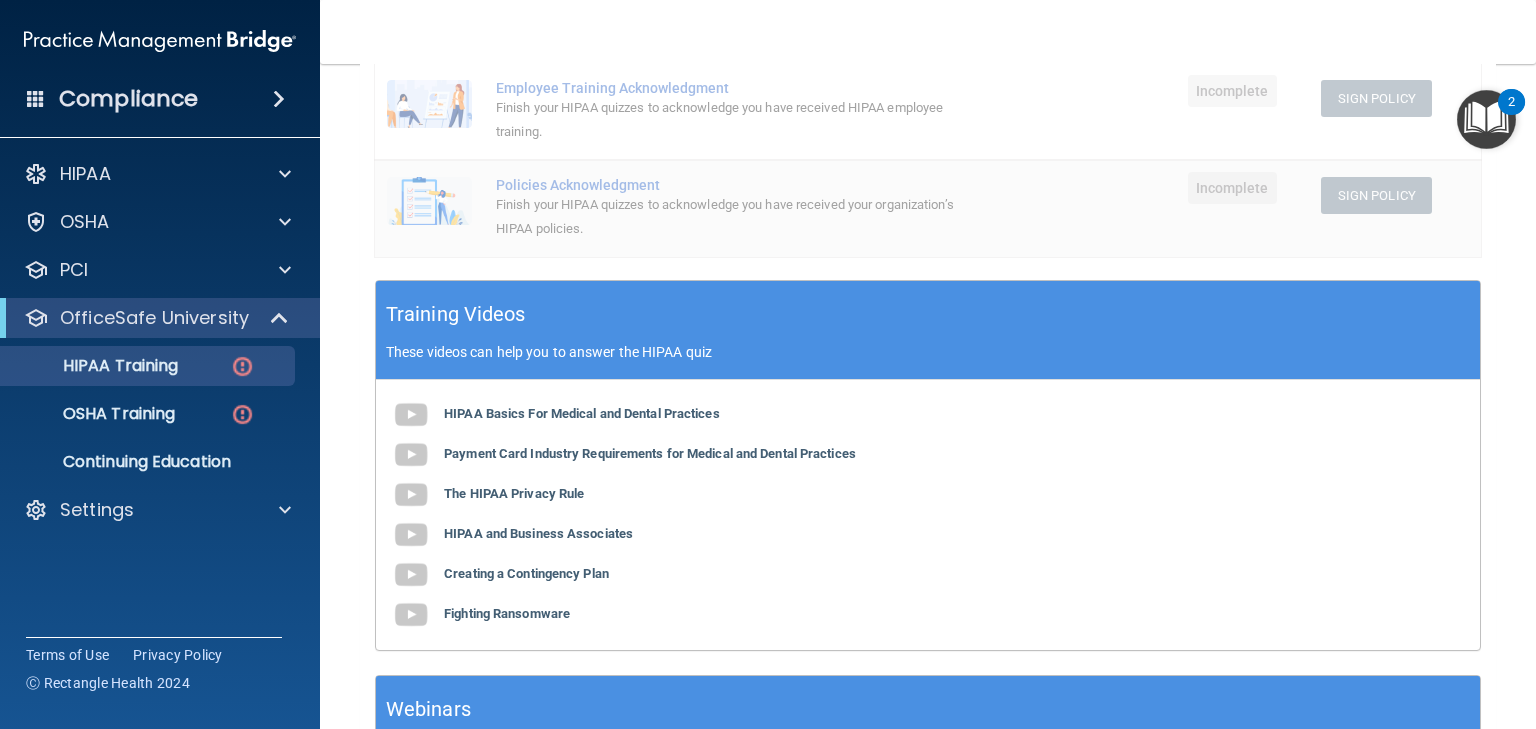 scroll, scrollTop: 0, scrollLeft: 0, axis: both 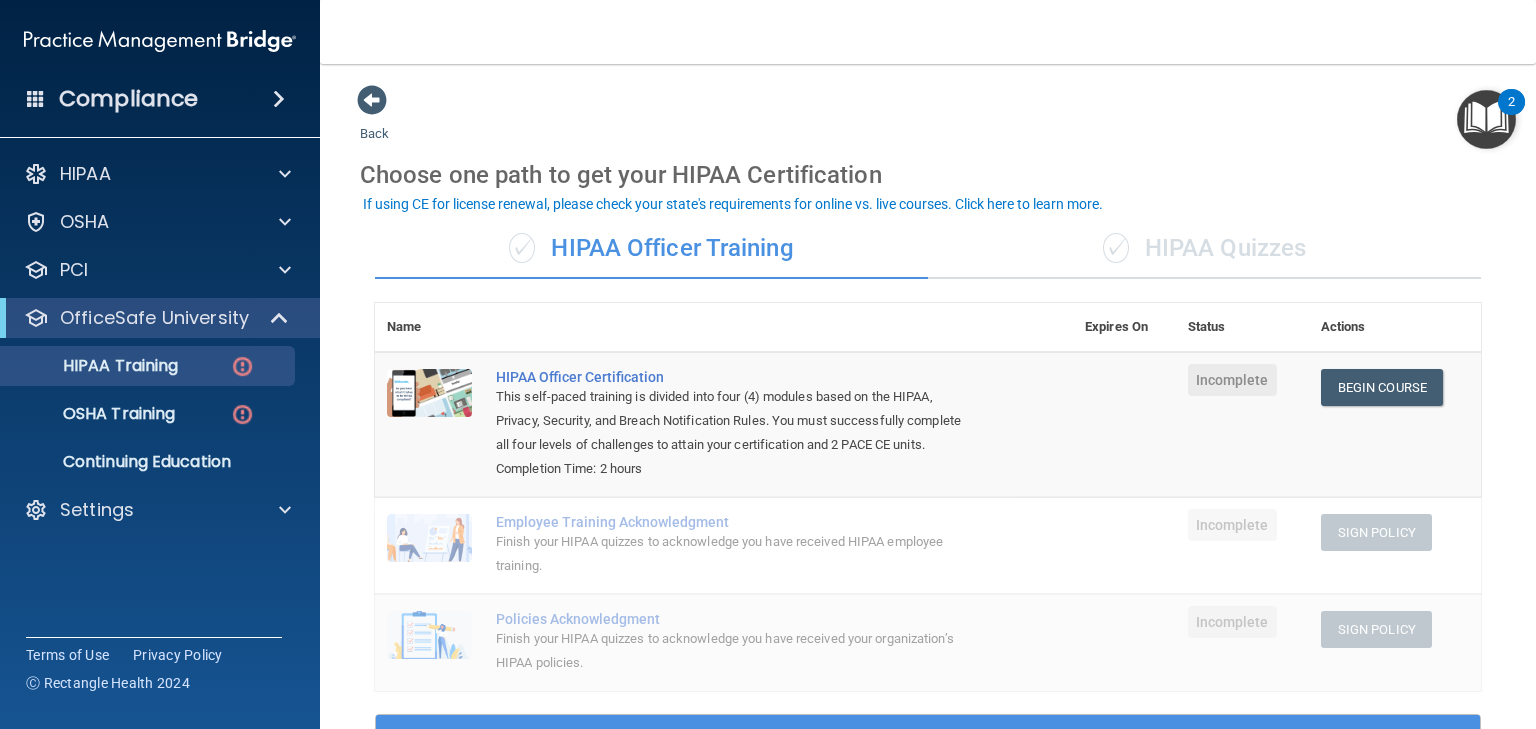 click on "✓   HIPAA Quizzes" at bounding box center [1204, 249] 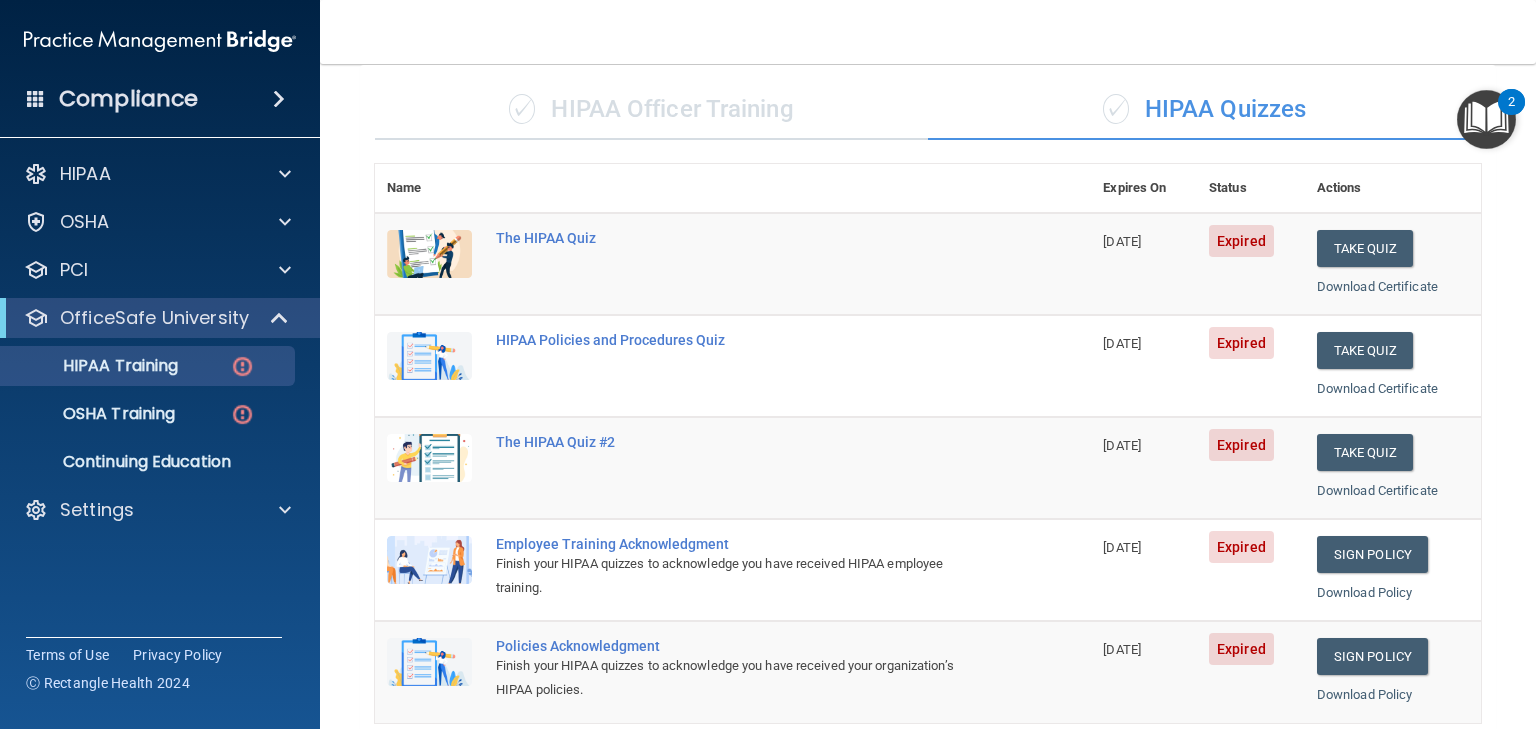 scroll, scrollTop: 0, scrollLeft: 0, axis: both 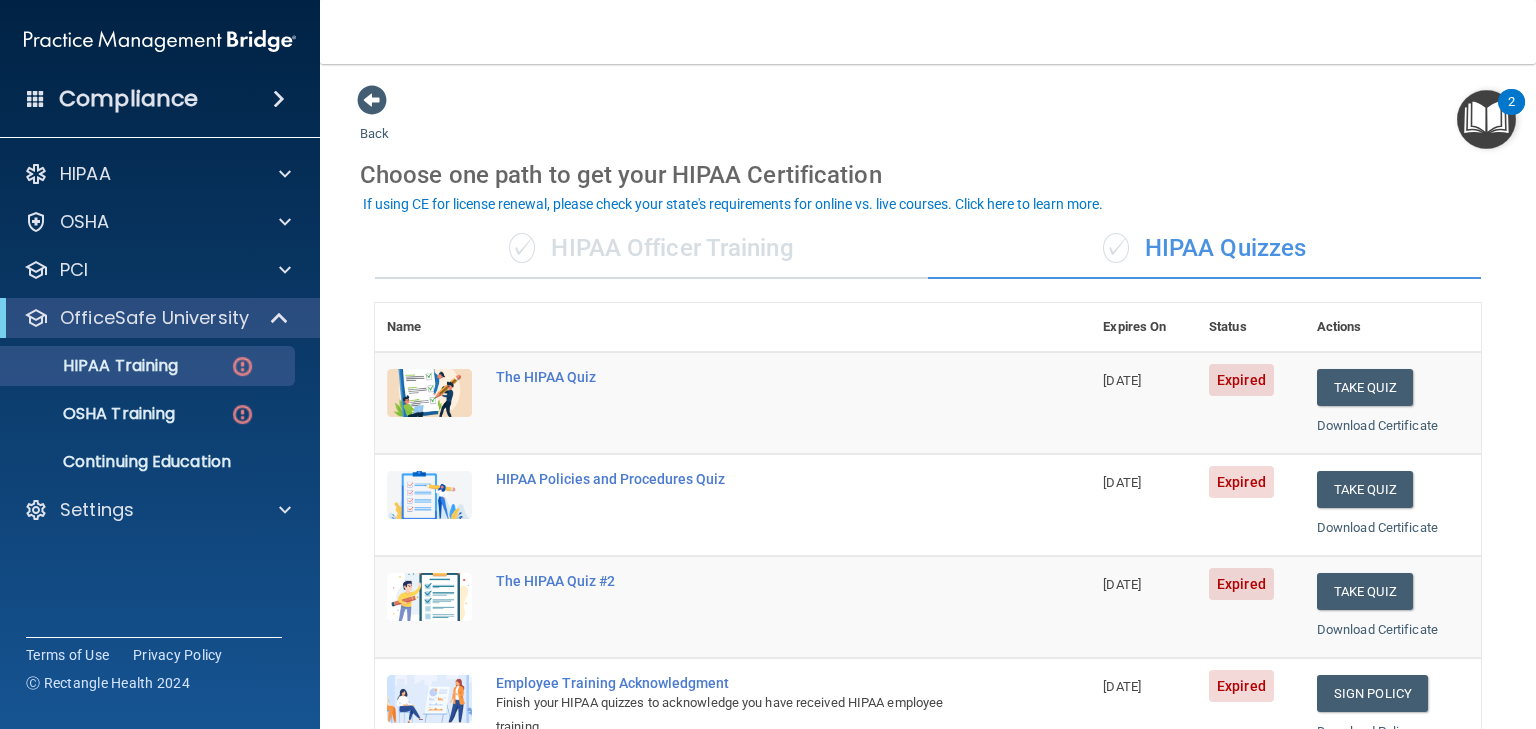 click on "✓   HIPAA Officer Training" at bounding box center (651, 249) 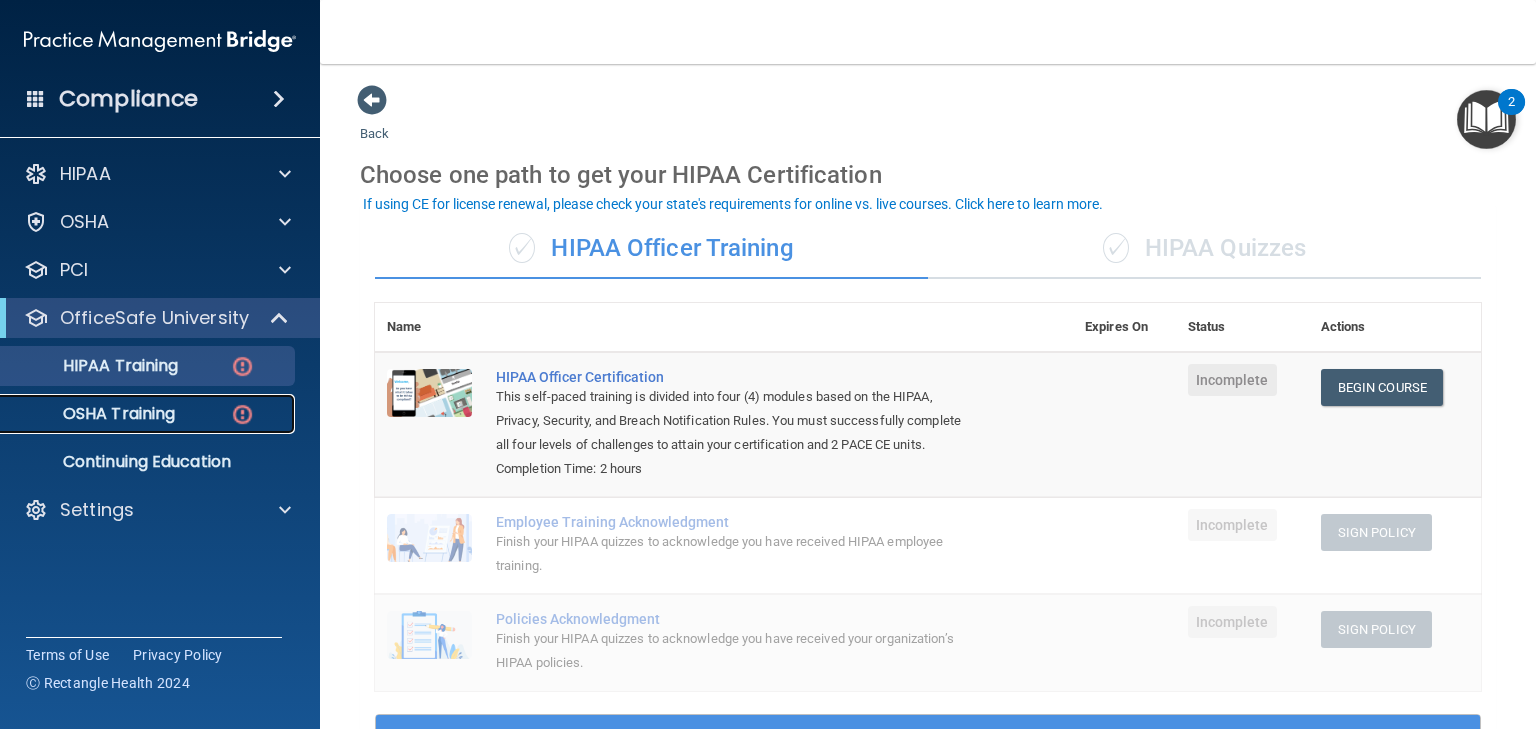 click on "OSHA Training" at bounding box center (94, 414) 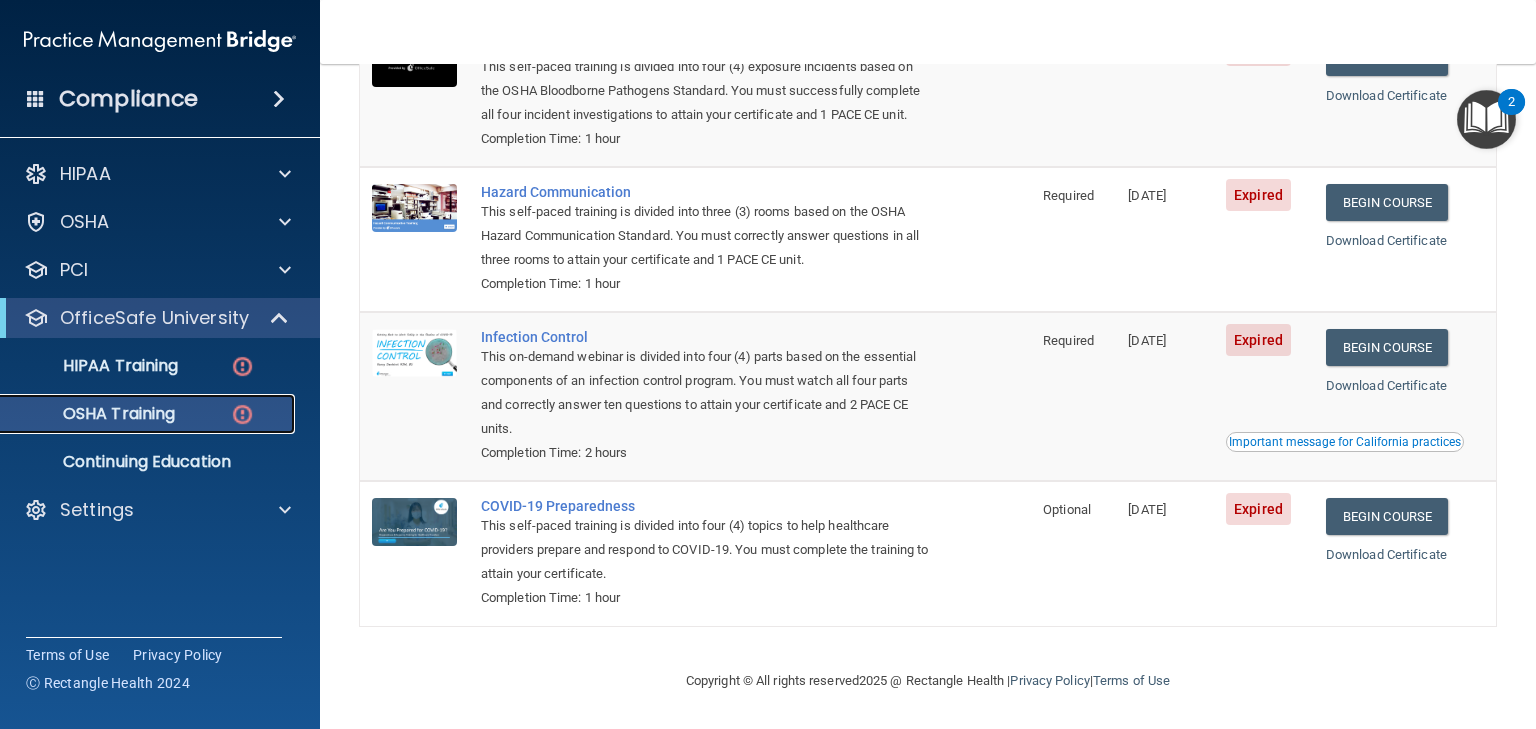 scroll, scrollTop: 0, scrollLeft: 0, axis: both 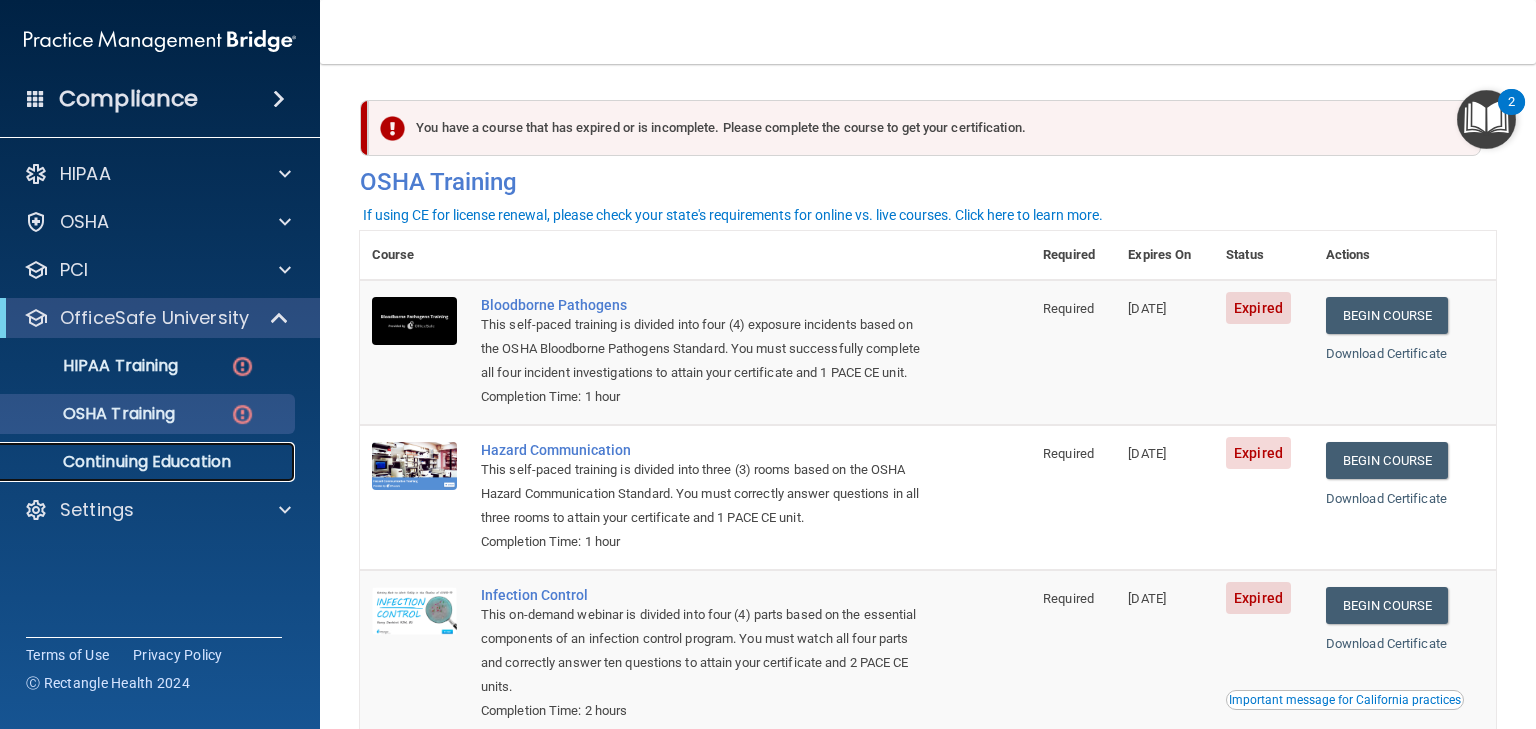 click on "Continuing Education" at bounding box center [149, 462] 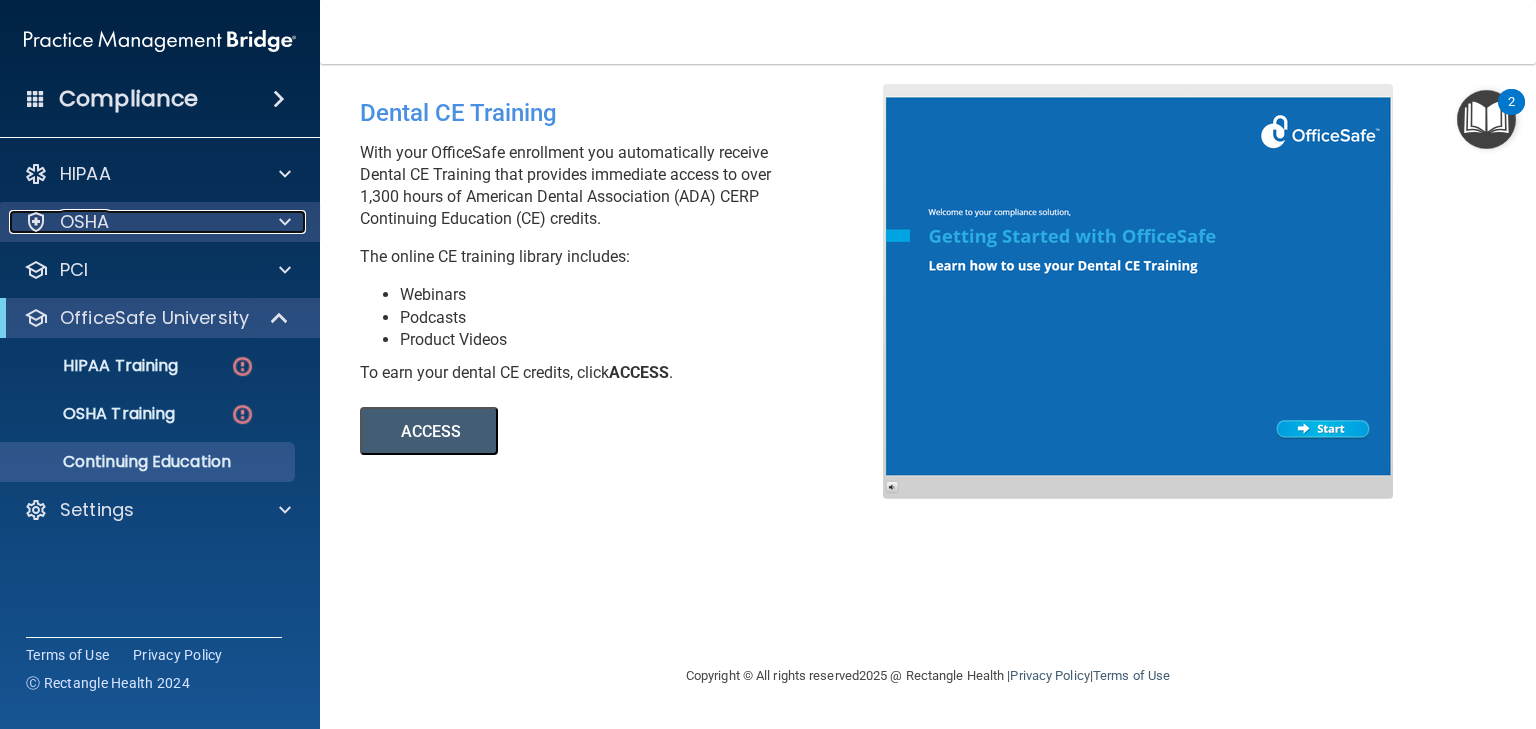 click on "OSHA" at bounding box center [85, 222] 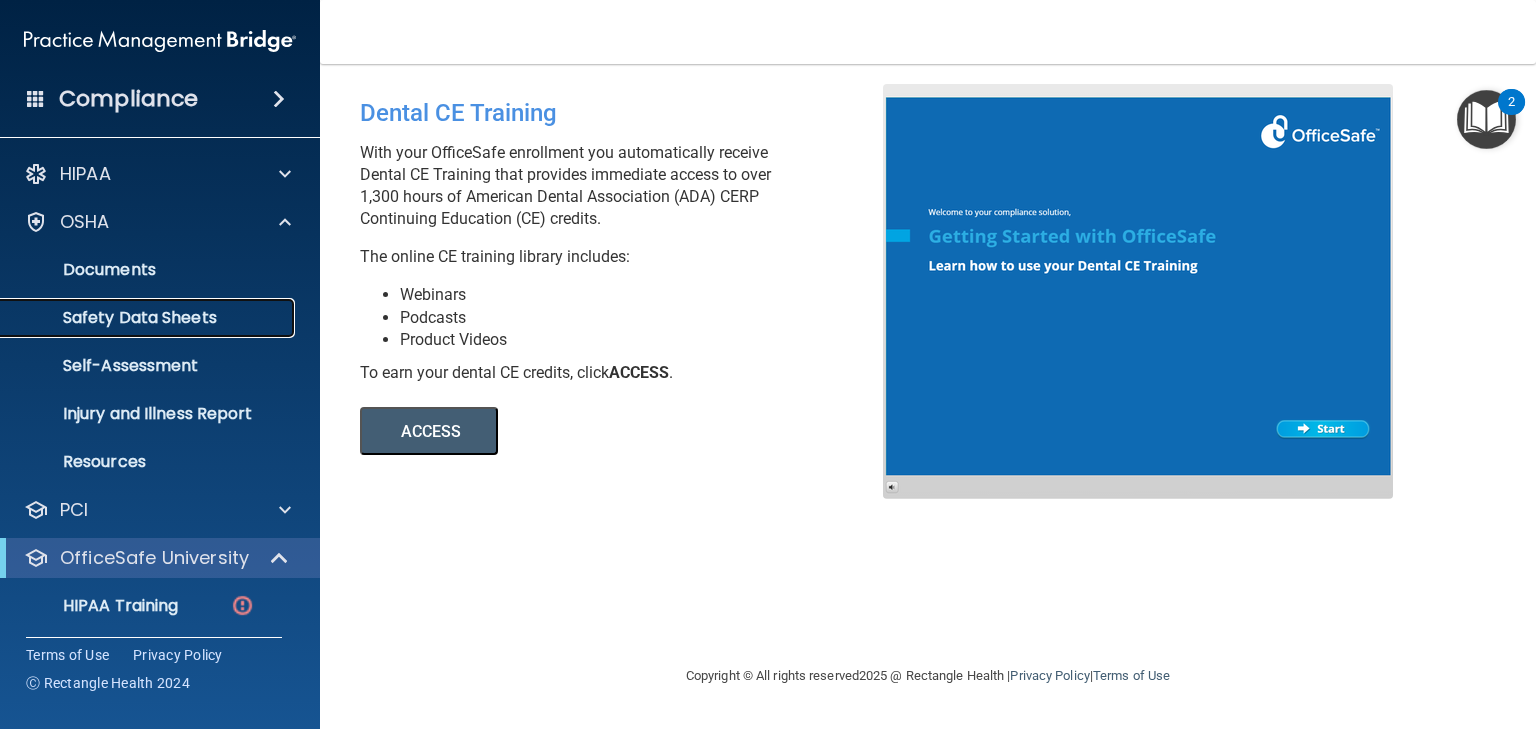 click on "Safety Data Sheets" at bounding box center (149, 318) 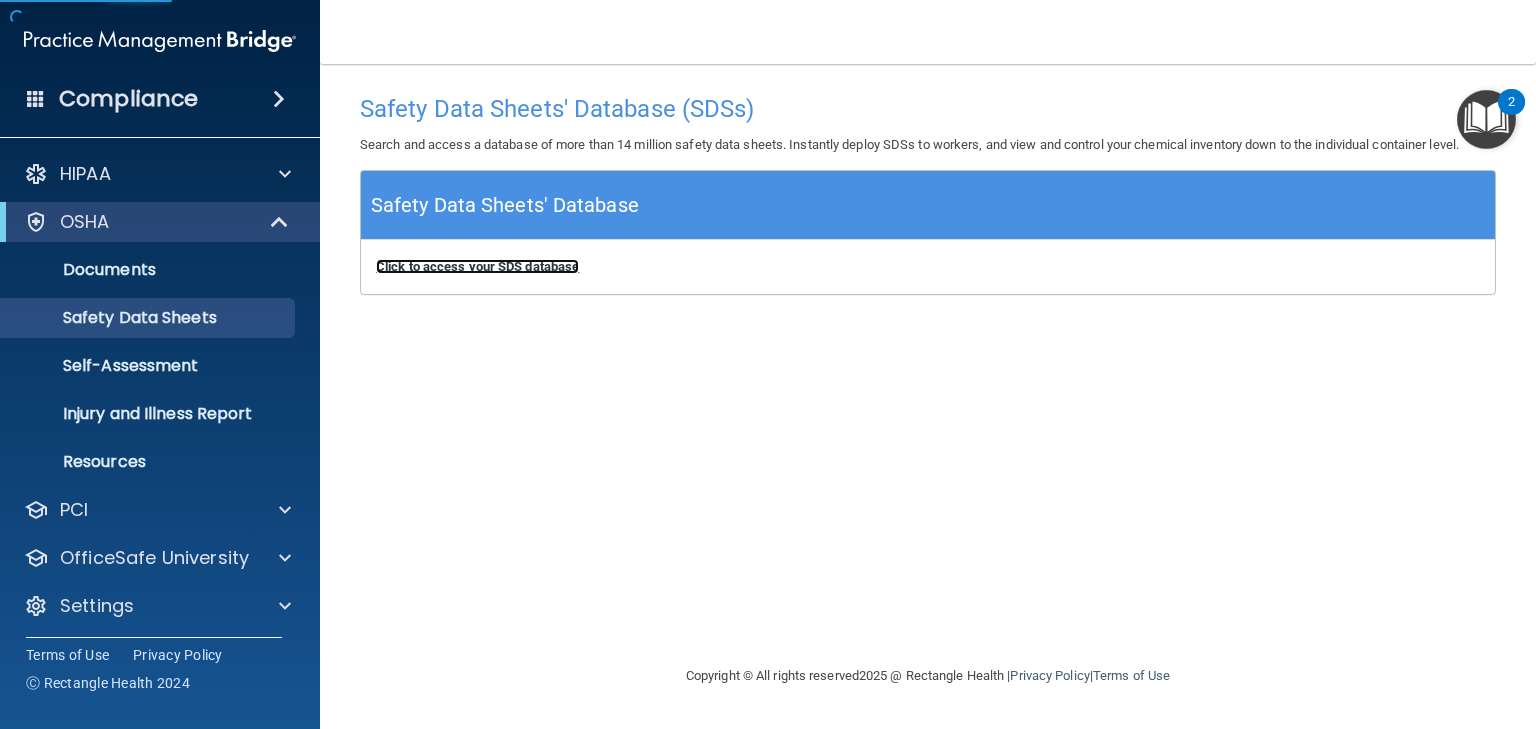 click on "Click to access your SDS database" at bounding box center (477, 266) 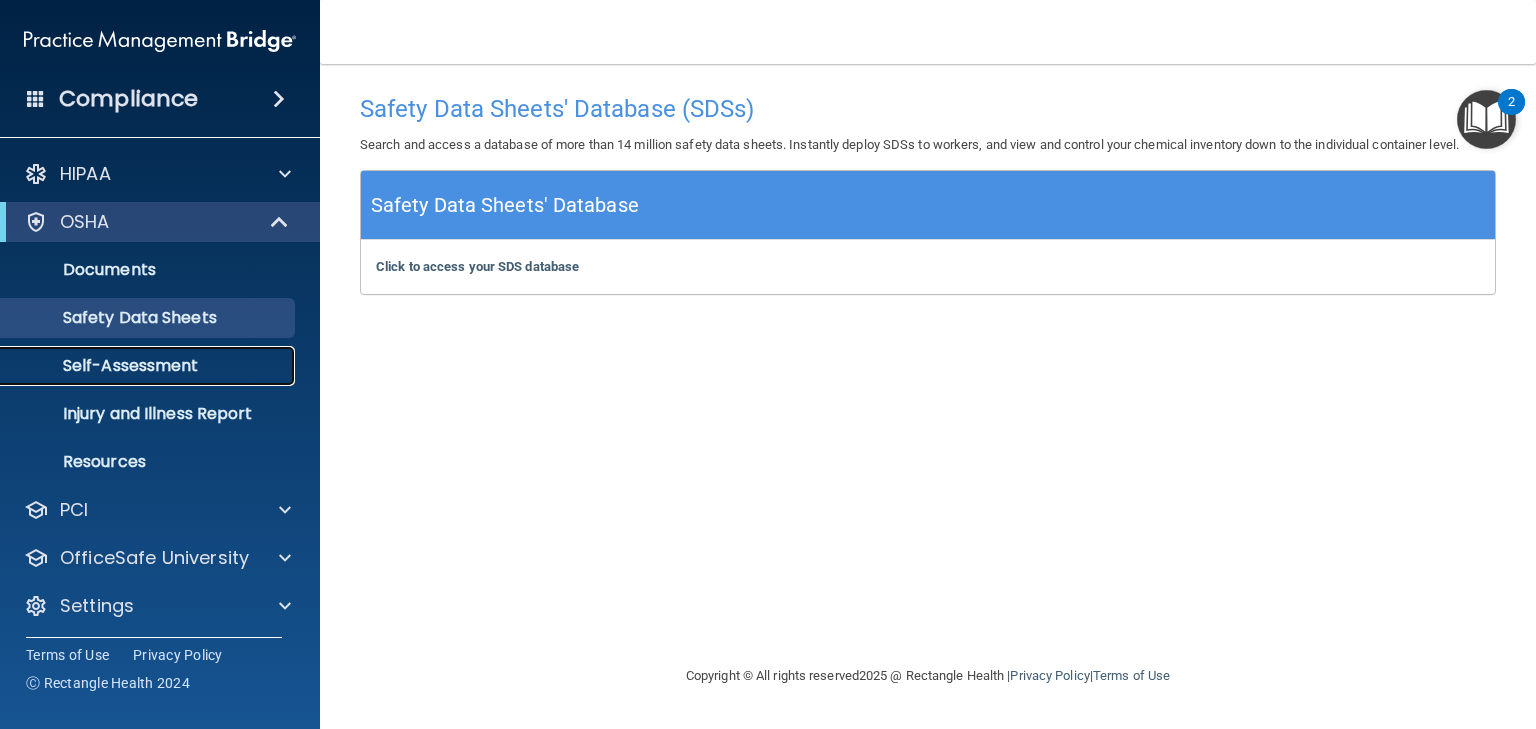 click on "Self-Assessment" at bounding box center (149, 366) 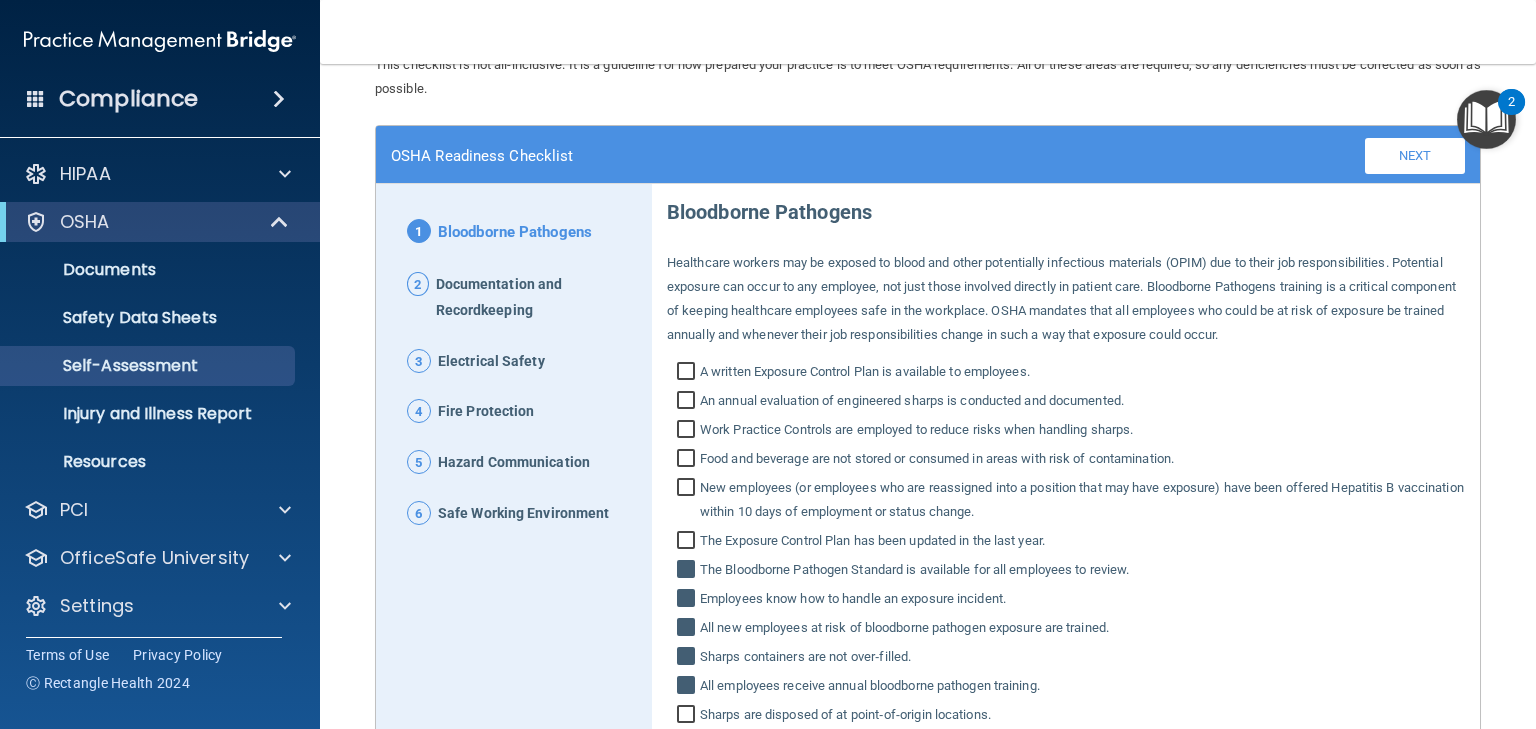scroll, scrollTop: 281, scrollLeft: 0, axis: vertical 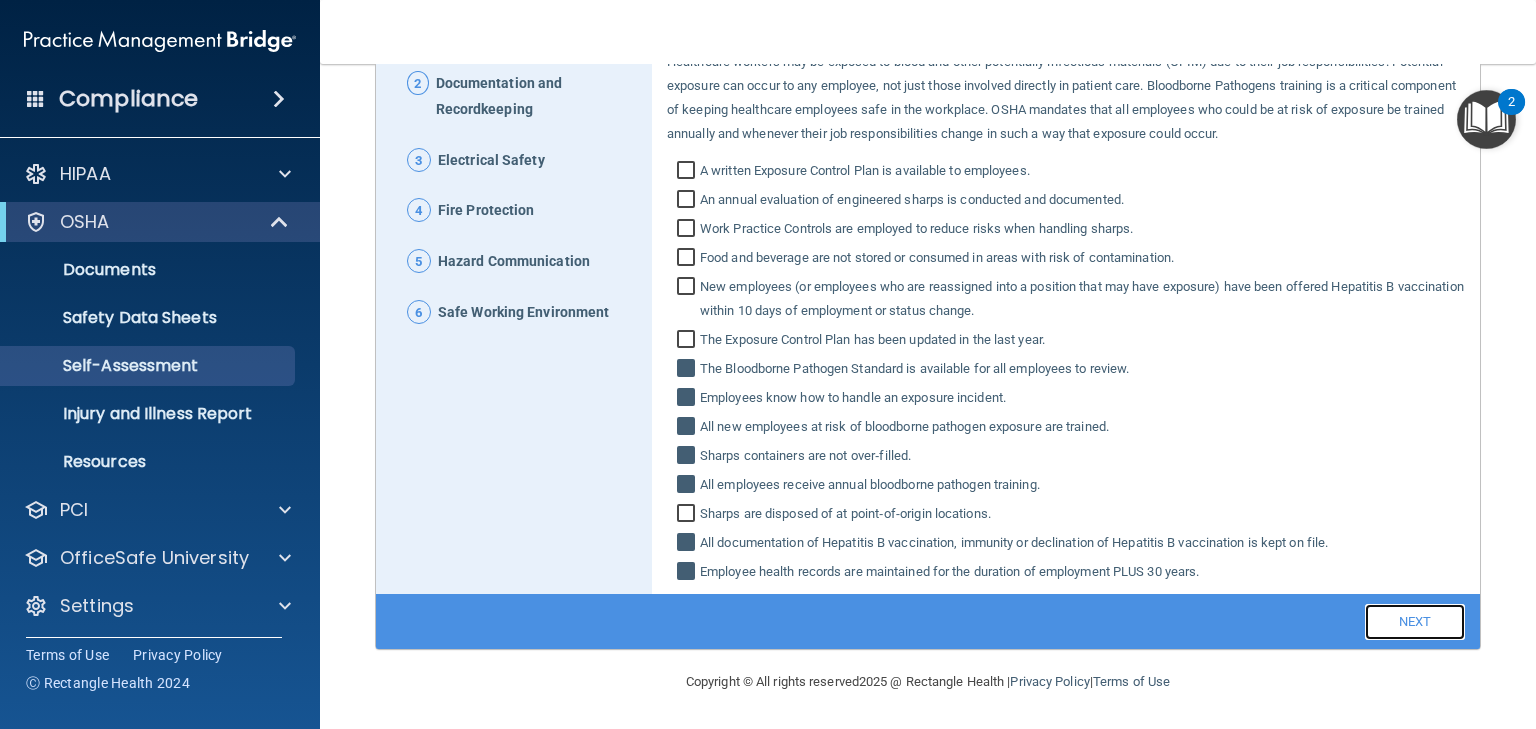 click on "Next" at bounding box center [1415, 622] 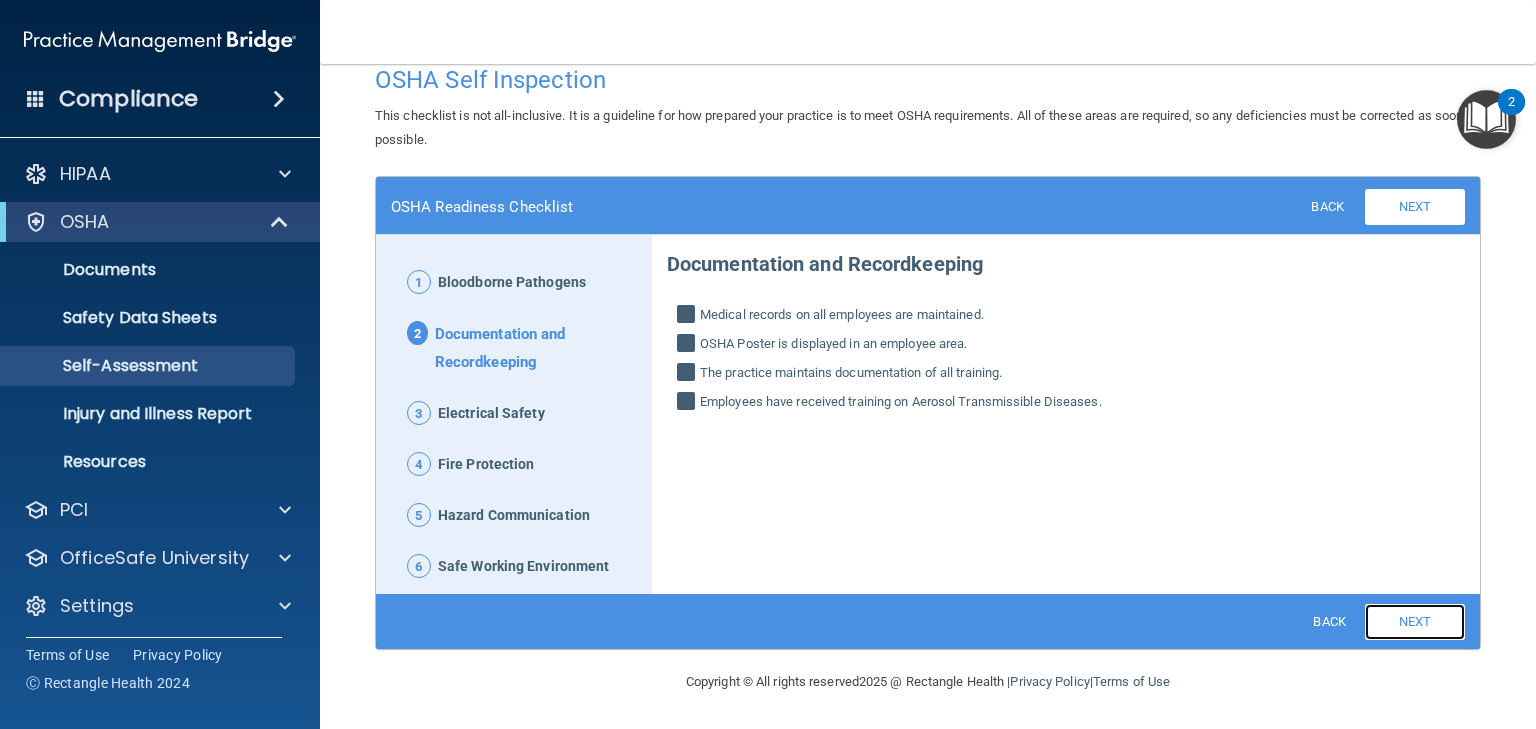 click on "Next" at bounding box center [1415, 622] 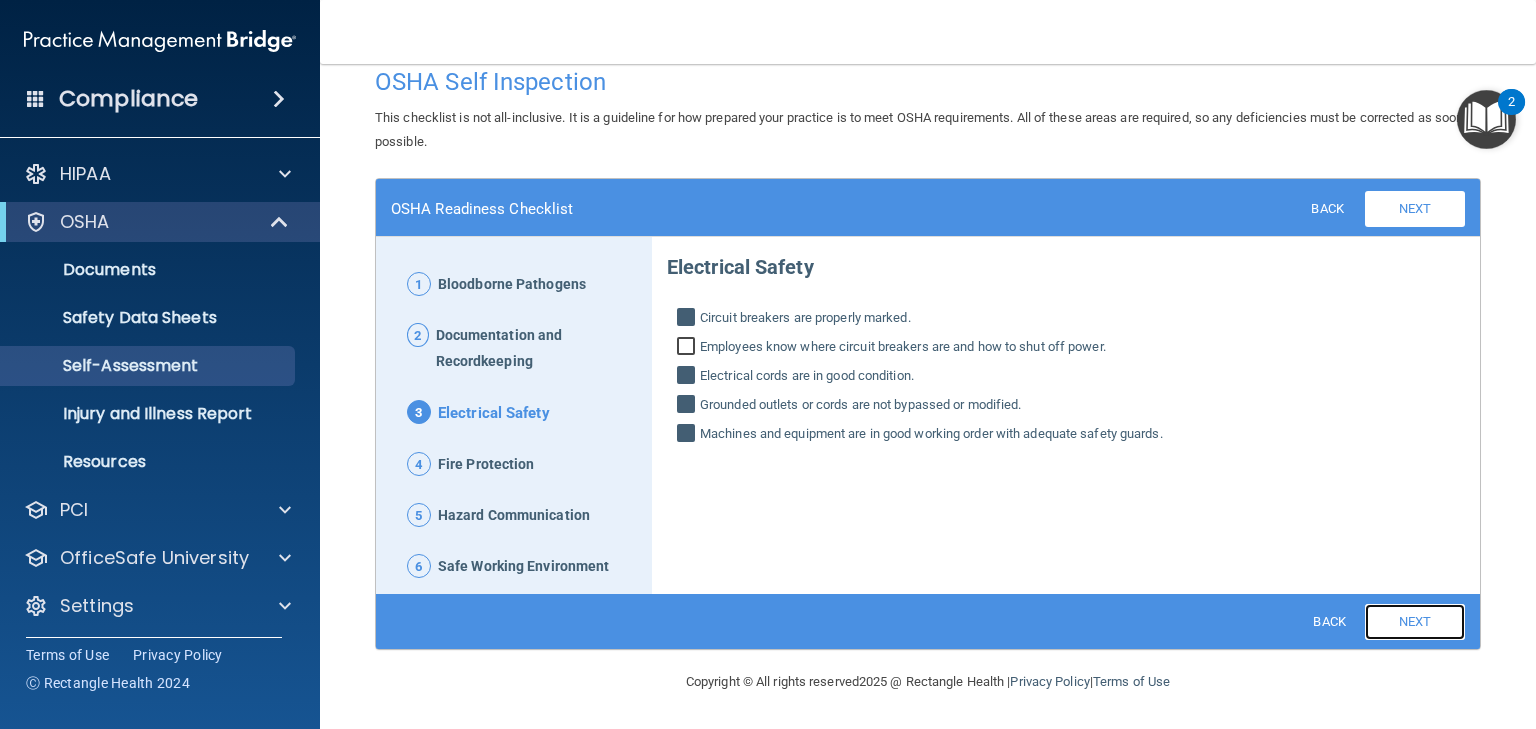 click on "Next" at bounding box center [1415, 622] 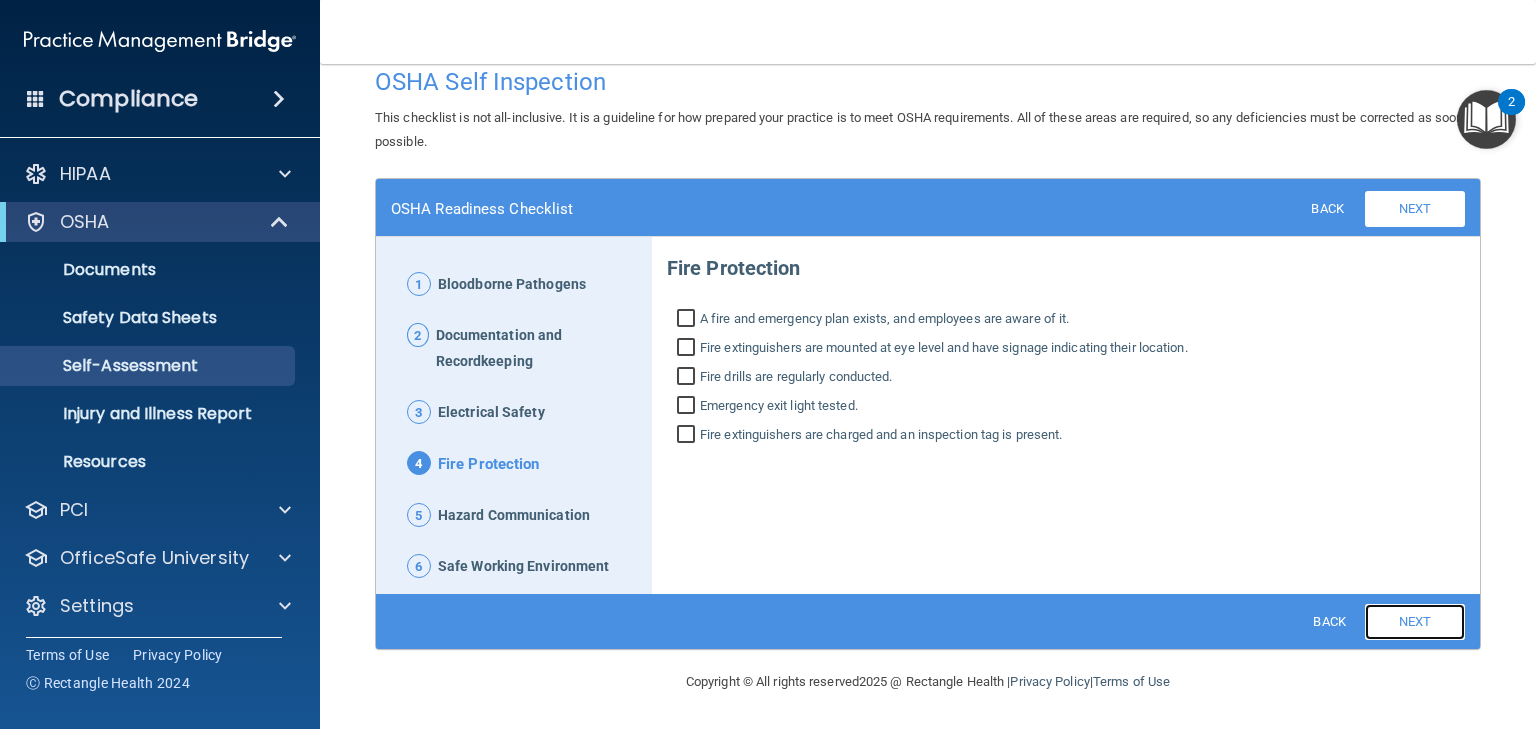 click on "Next" at bounding box center [1415, 622] 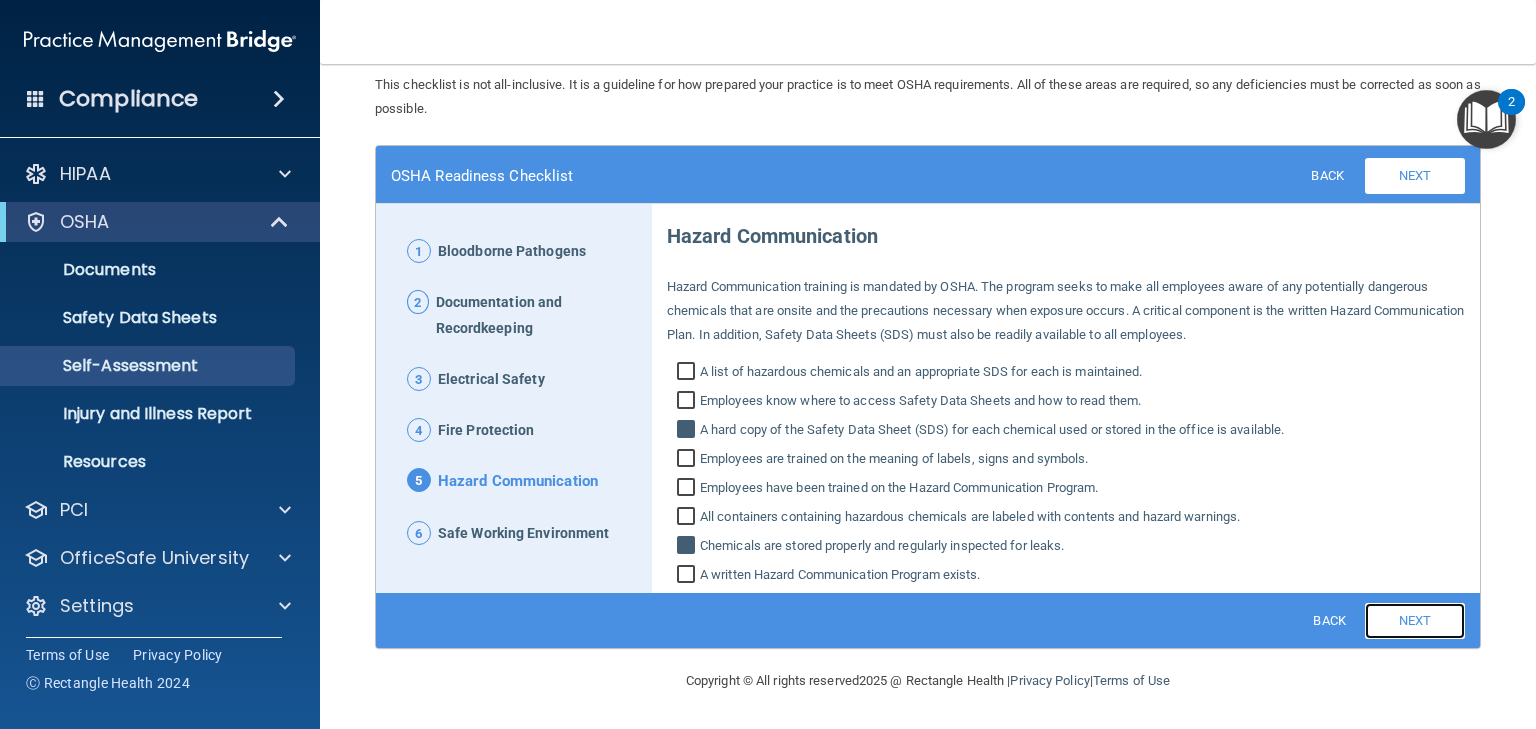 click on "Next" at bounding box center [1415, 621] 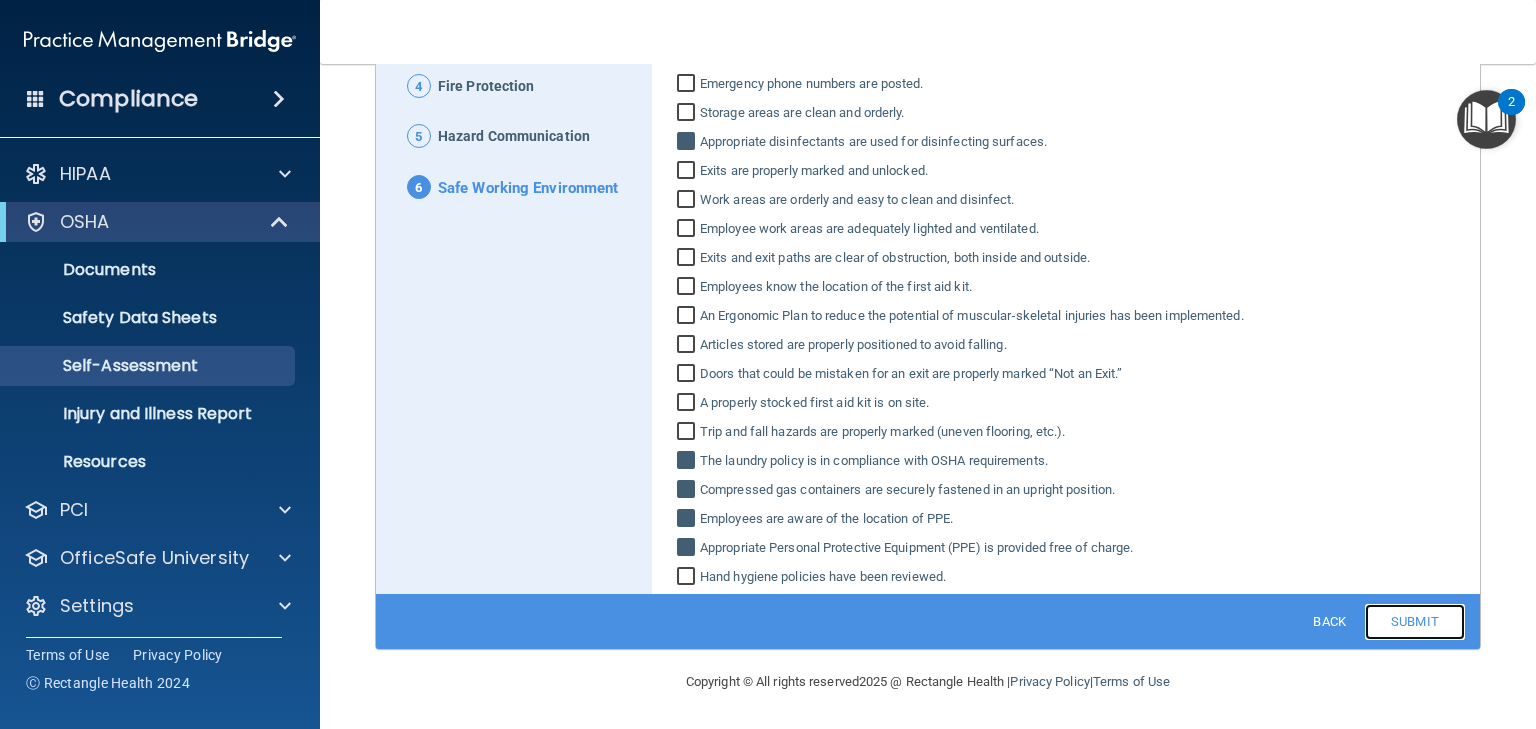 click on "Submit" at bounding box center (1415, 622) 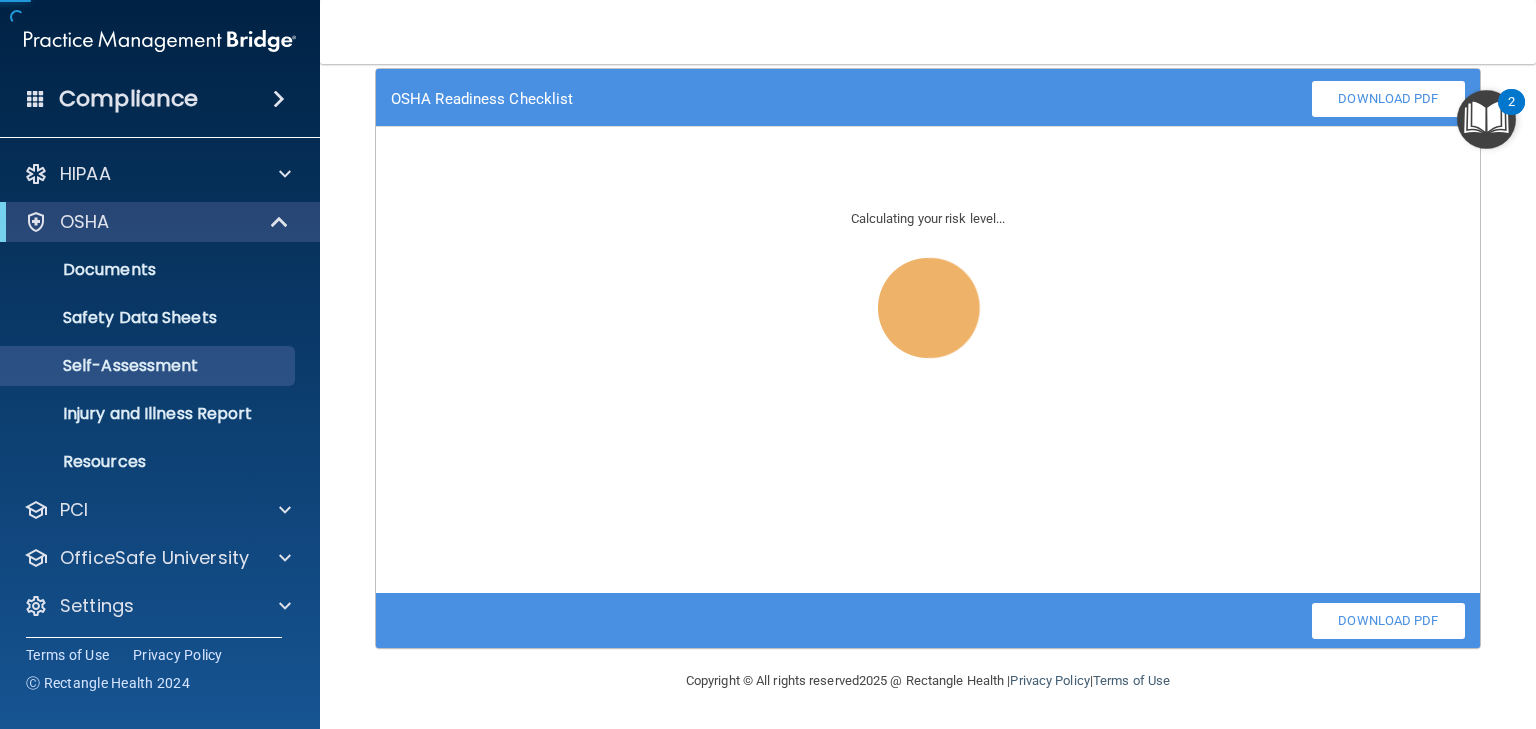 scroll, scrollTop: 136, scrollLeft: 0, axis: vertical 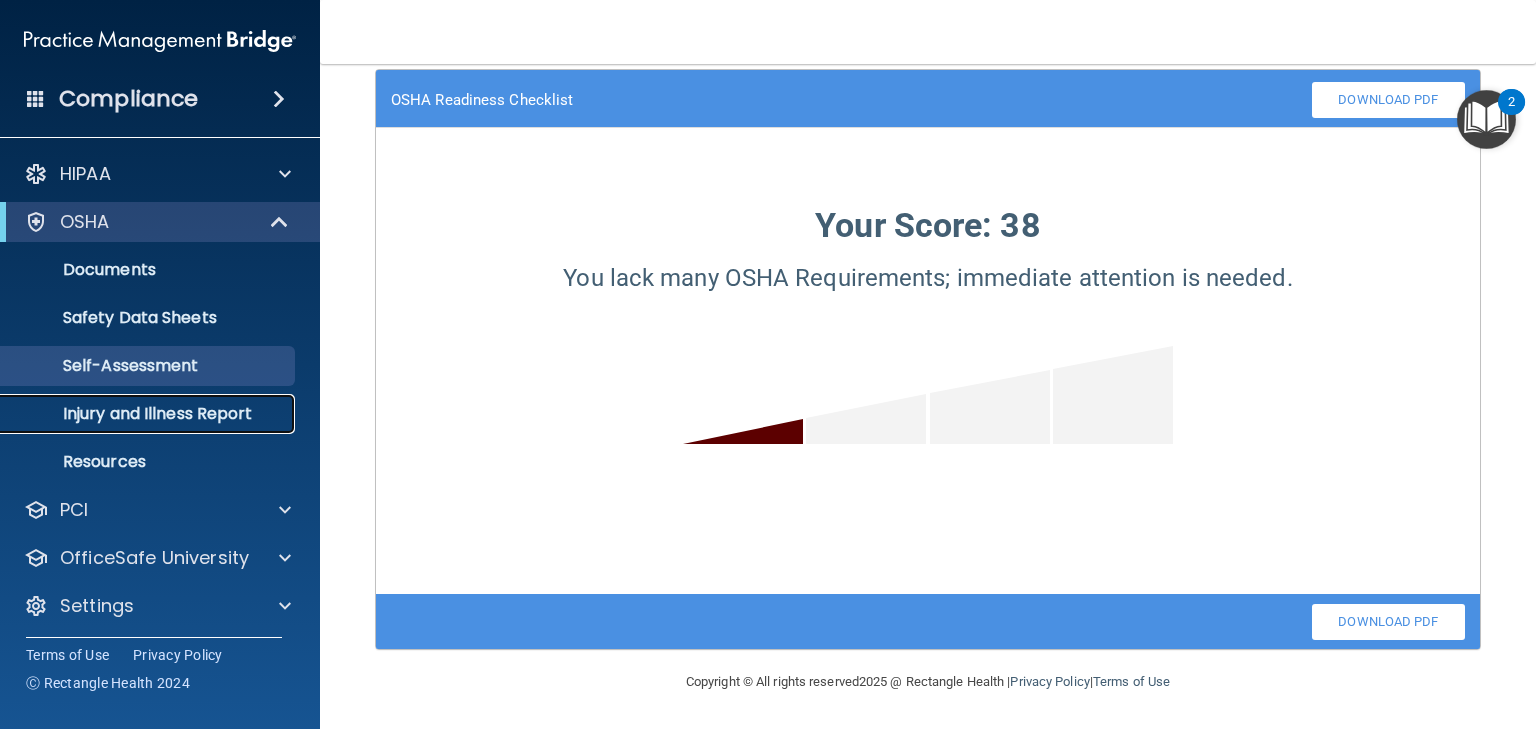 click on "Injury and Illness Report" at bounding box center [149, 414] 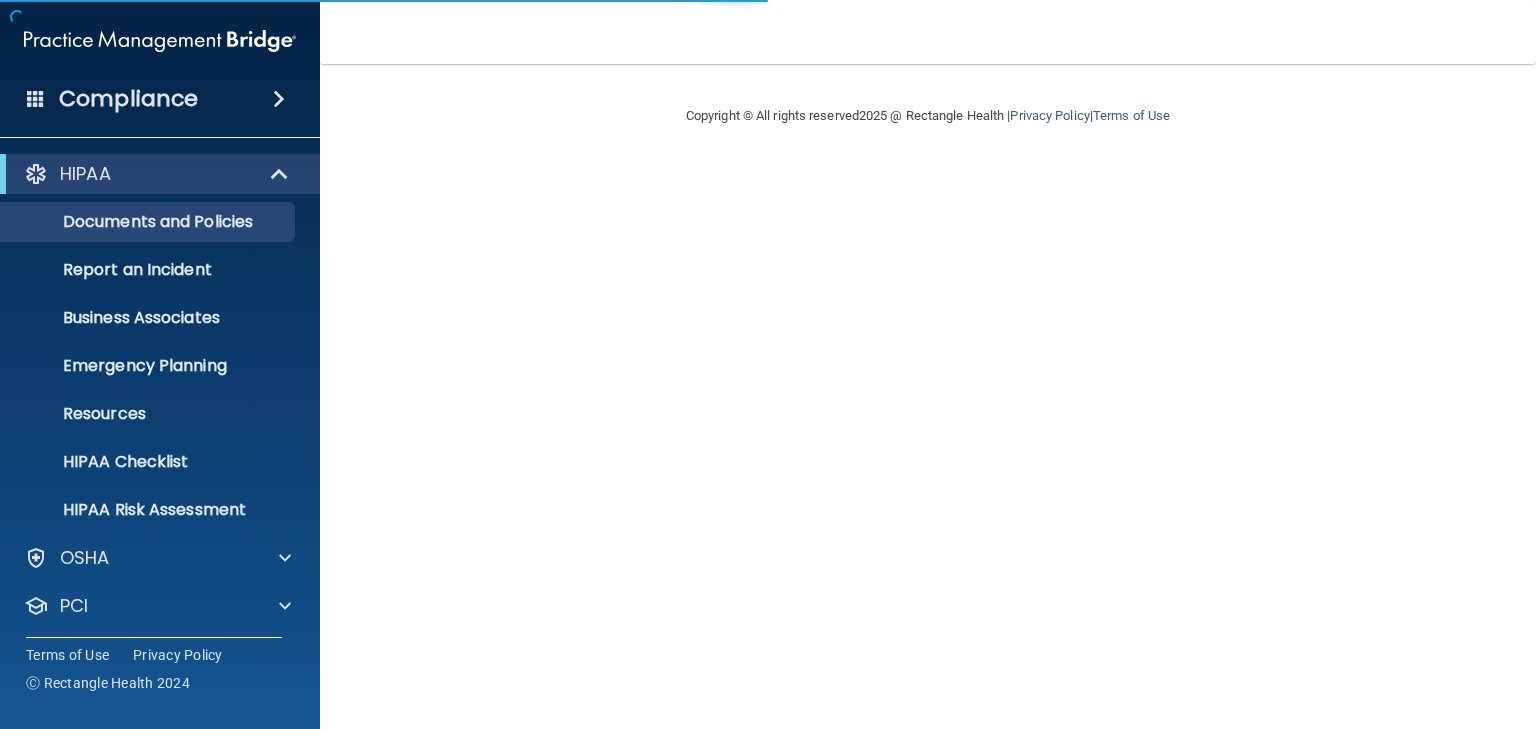 scroll, scrollTop: 0, scrollLeft: 0, axis: both 